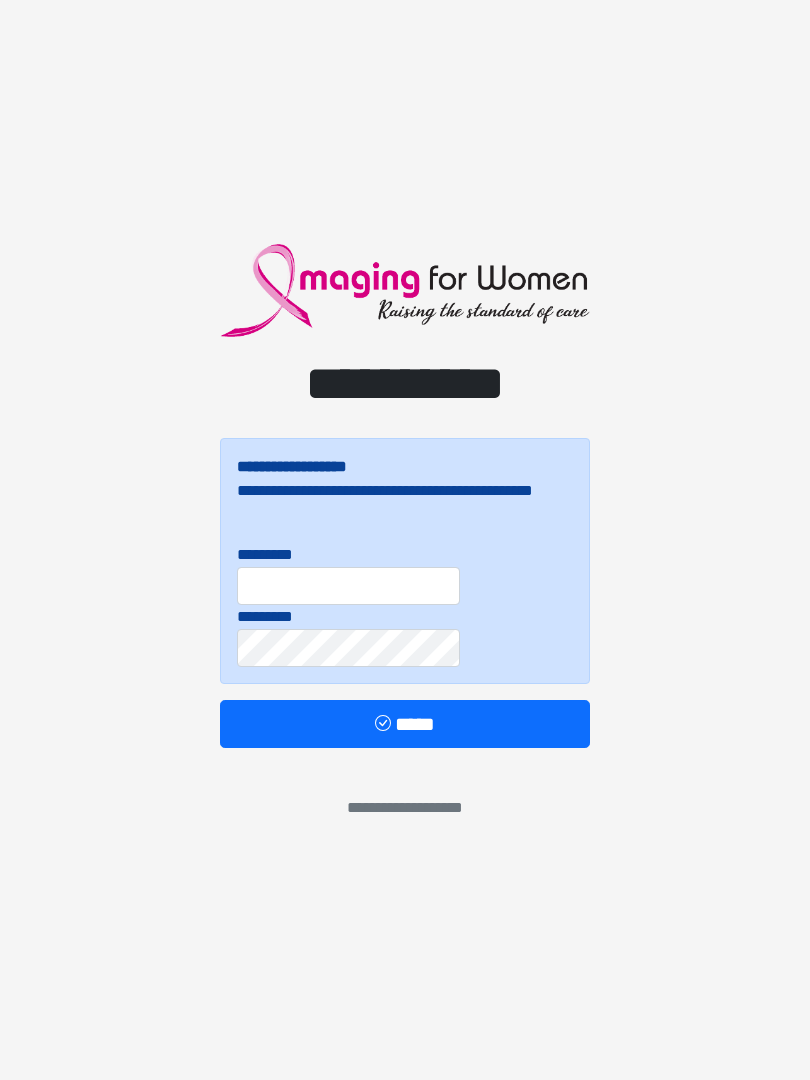 scroll, scrollTop: 0, scrollLeft: 0, axis: both 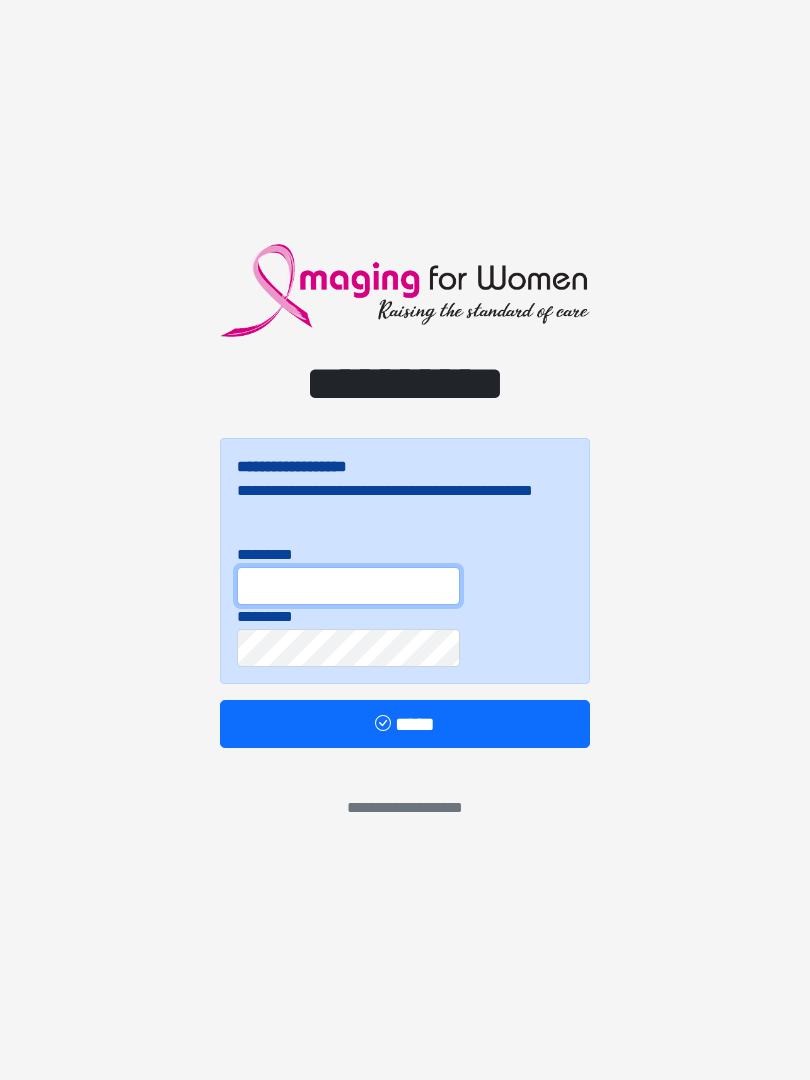 click on "*********" at bounding box center (348, 586) 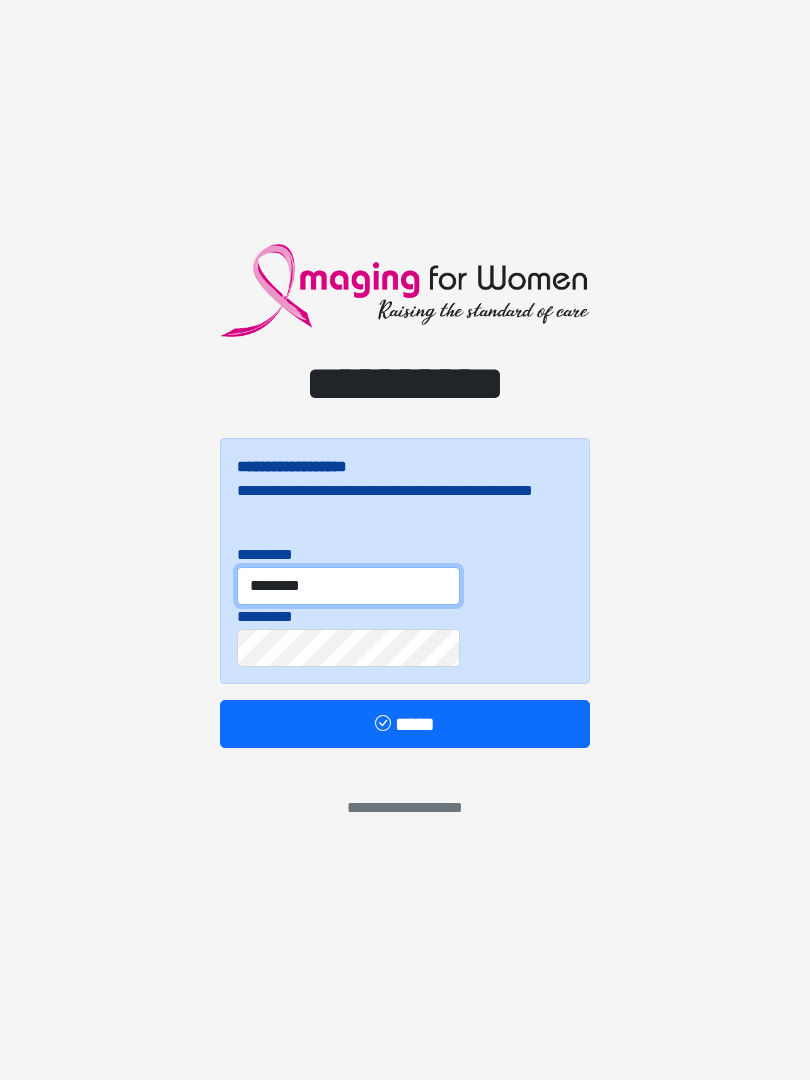type on "********" 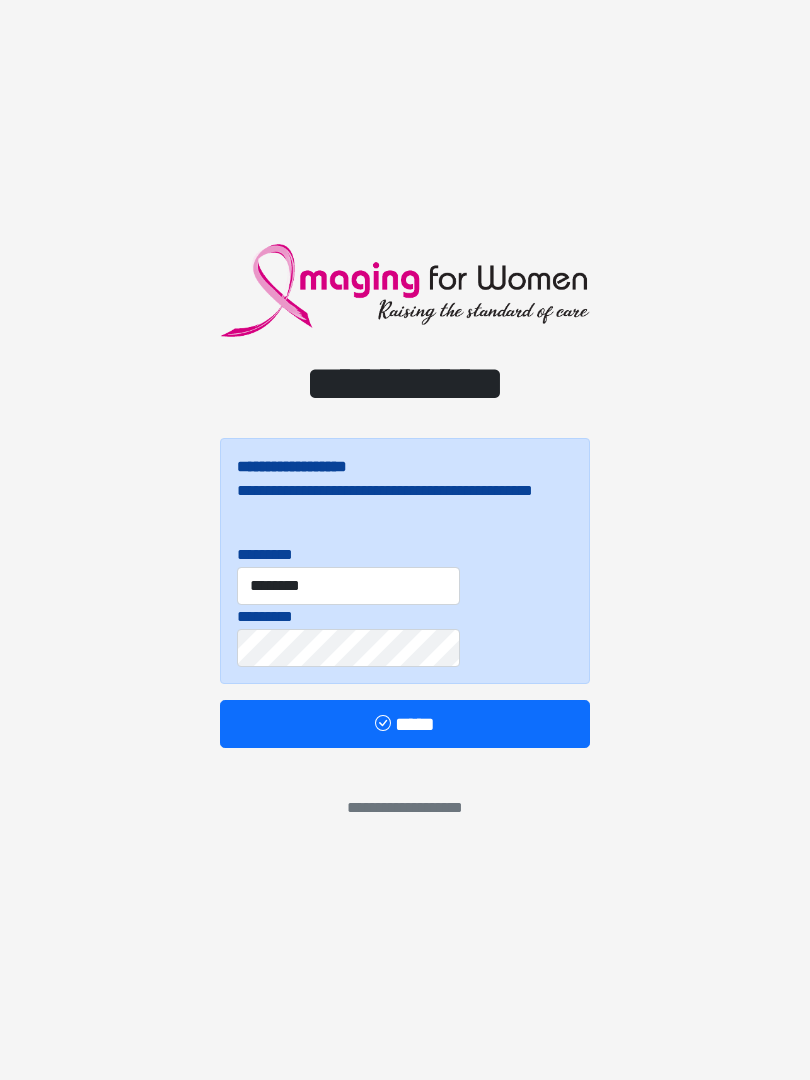 click on "**********" at bounding box center (405, 593) 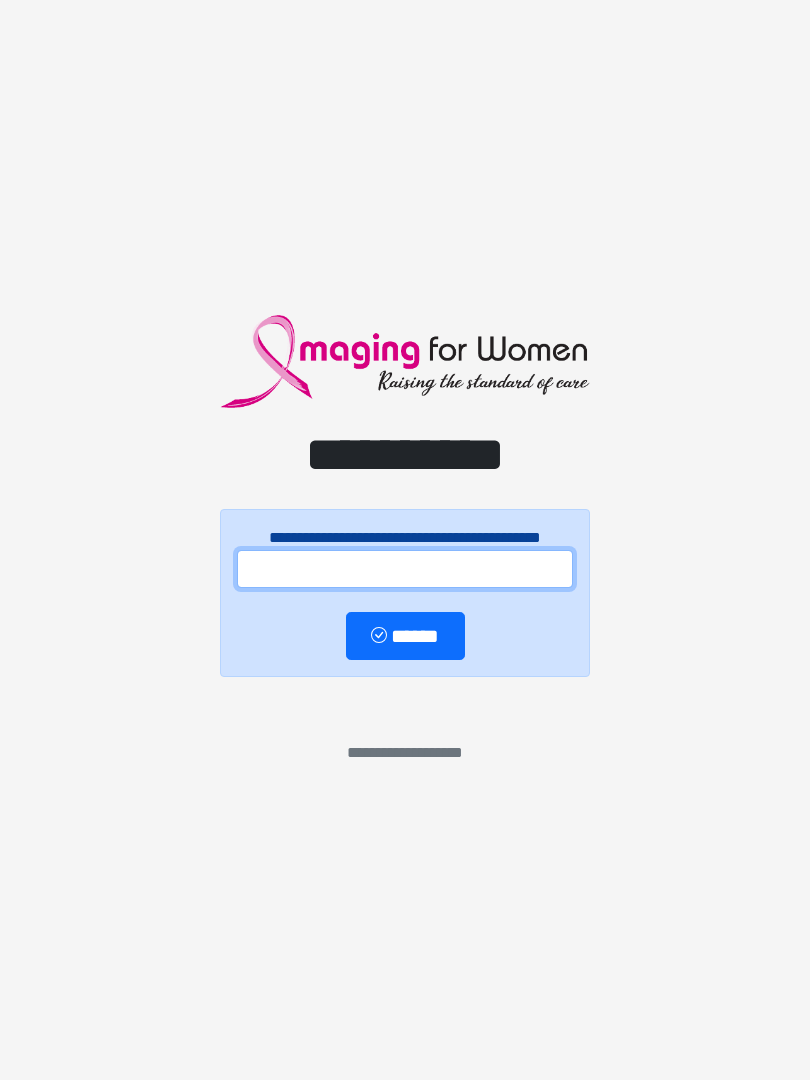 click at bounding box center [405, 569] 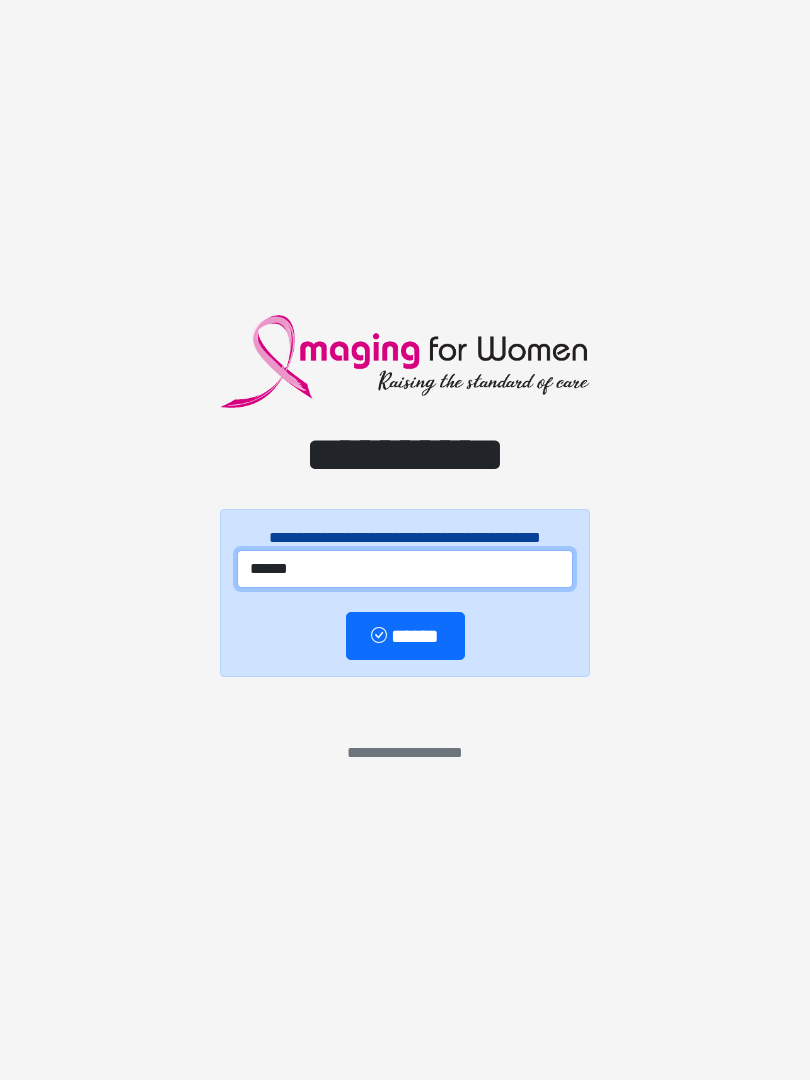 type on "******" 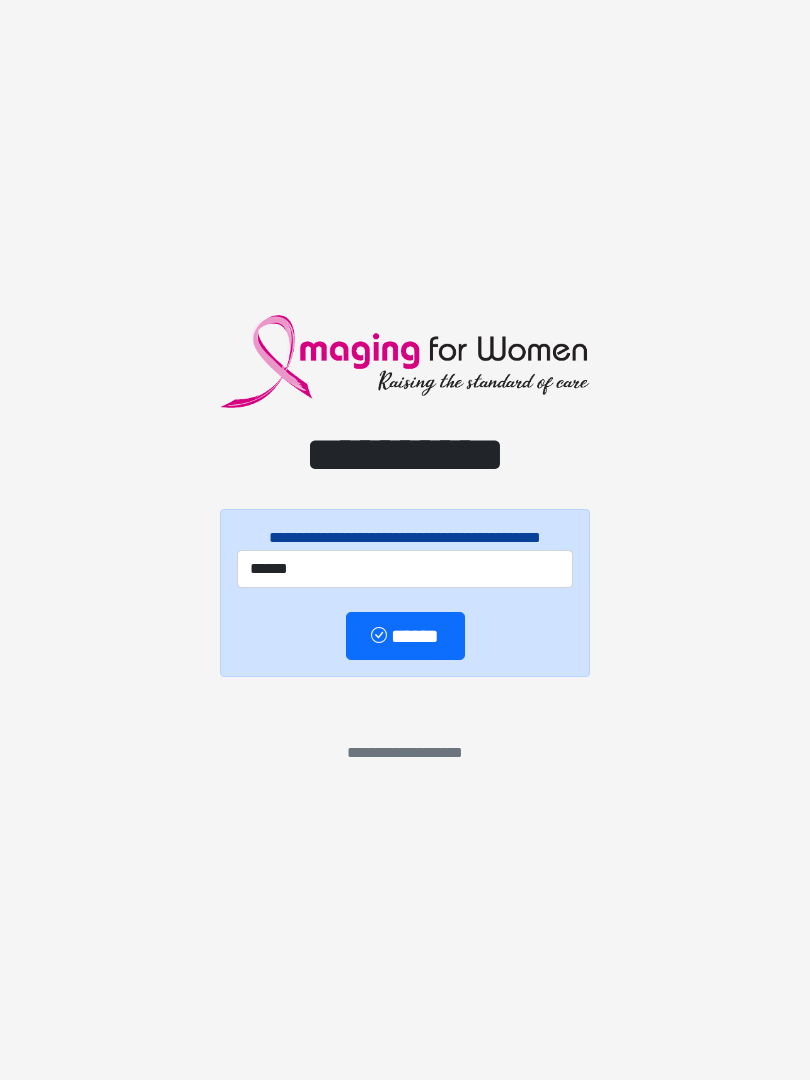 click on "******" at bounding box center (405, 636) 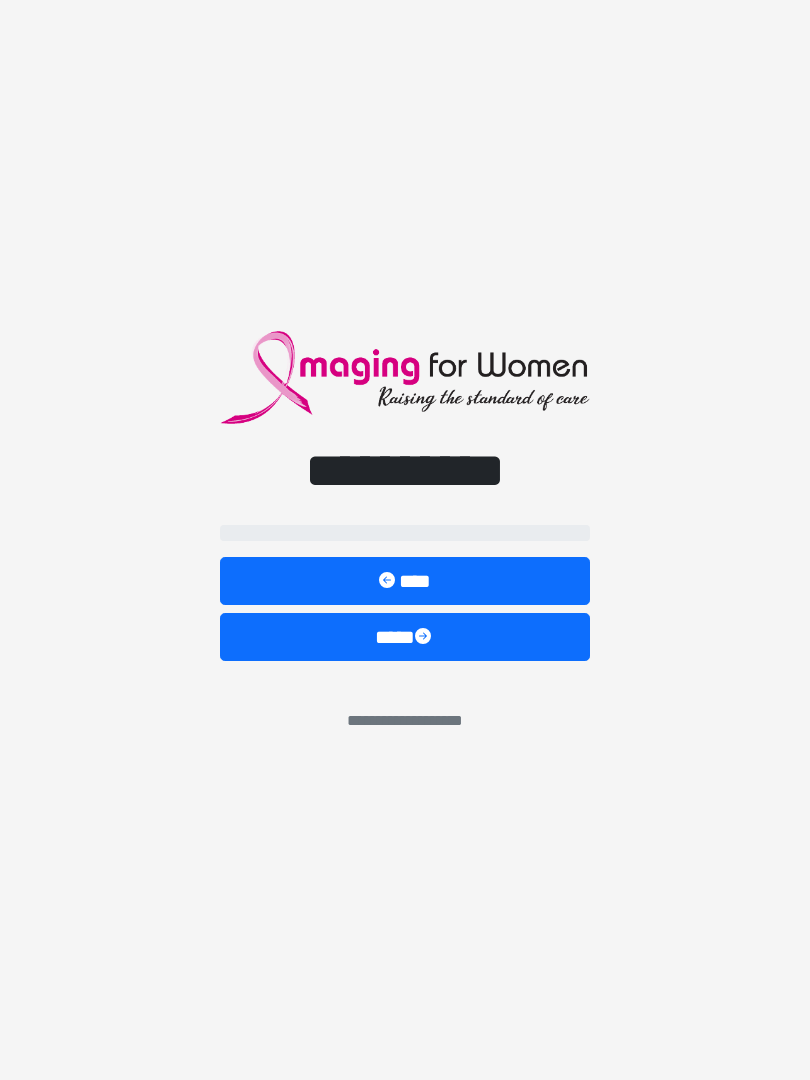 select on "**" 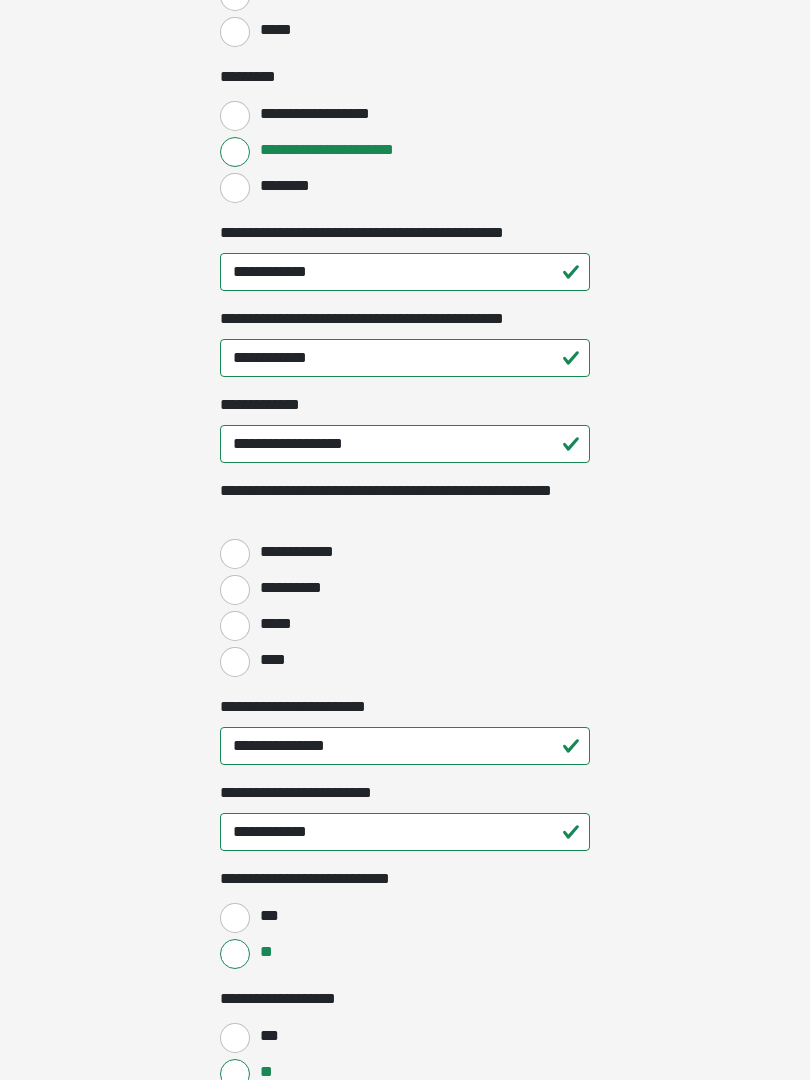 scroll, scrollTop: 2297, scrollLeft: 0, axis: vertical 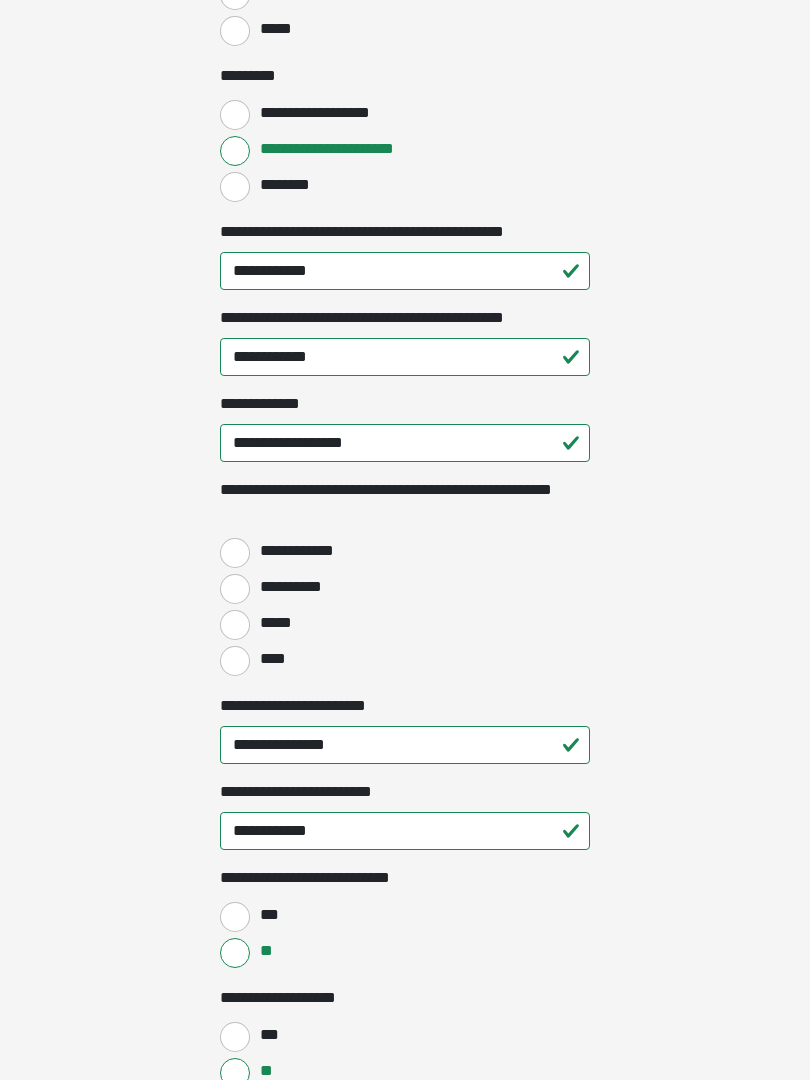 click on "****" at bounding box center (235, 662) 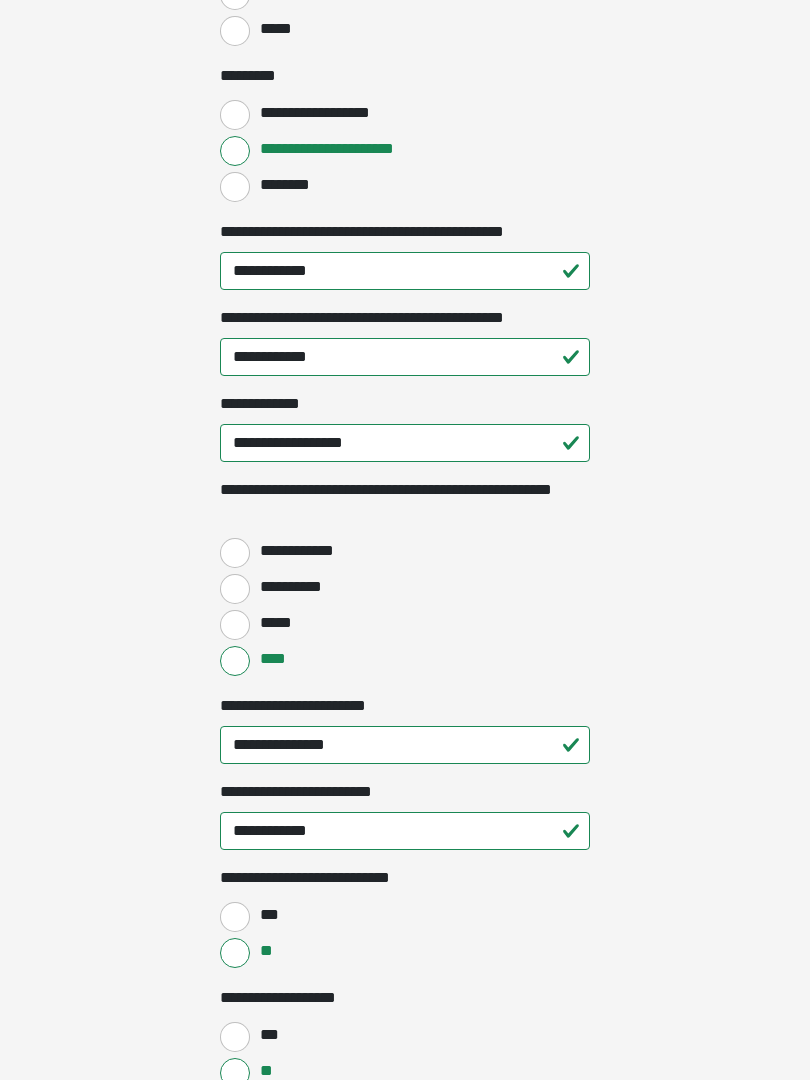 click on "*****" at bounding box center (235, 625) 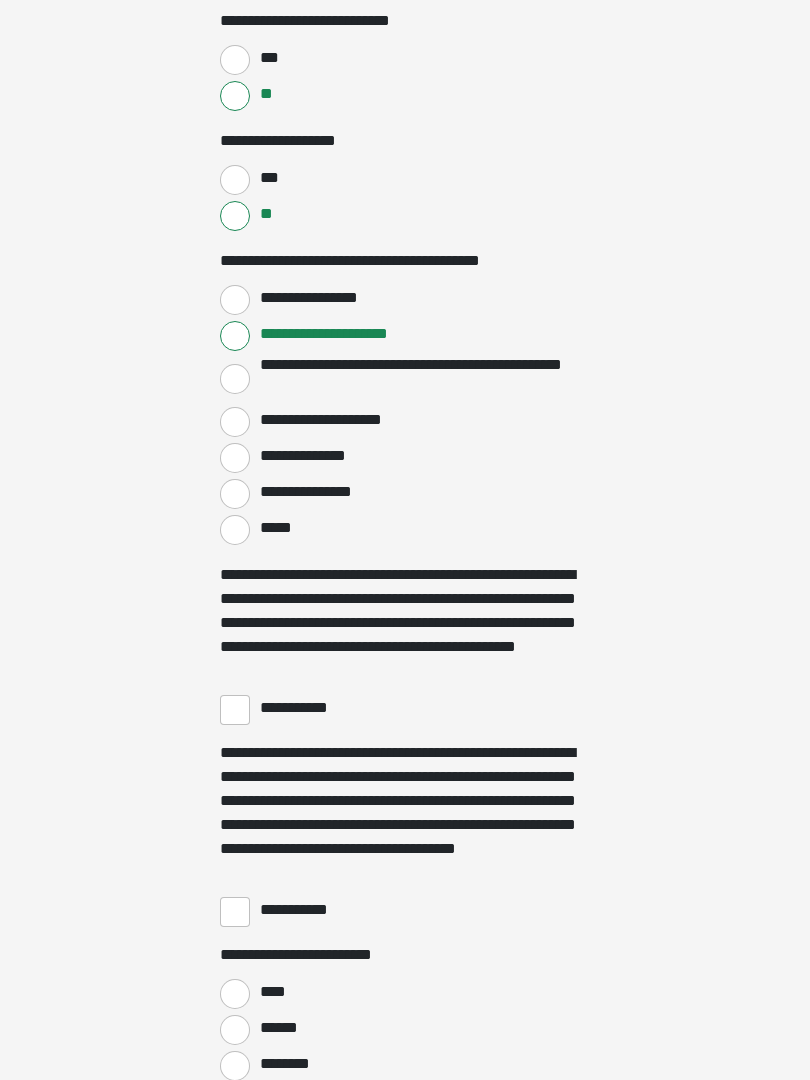 scroll, scrollTop: 3205, scrollLeft: 0, axis: vertical 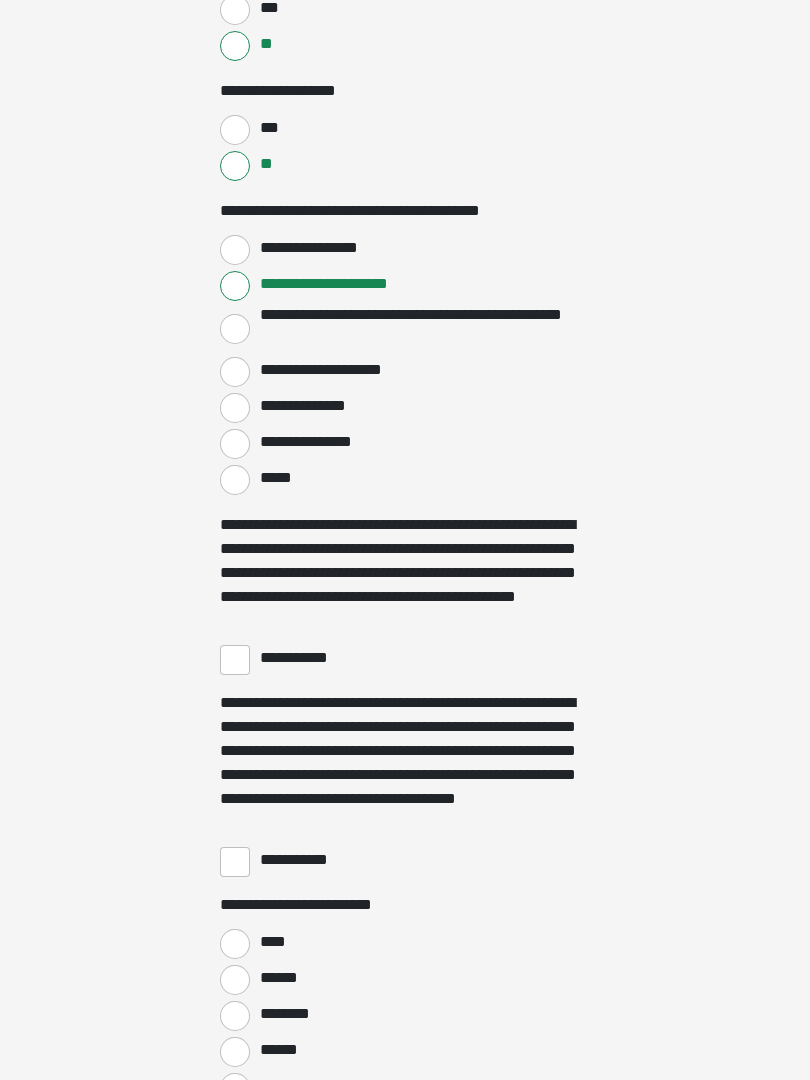click on "**********" at bounding box center (235, 660) 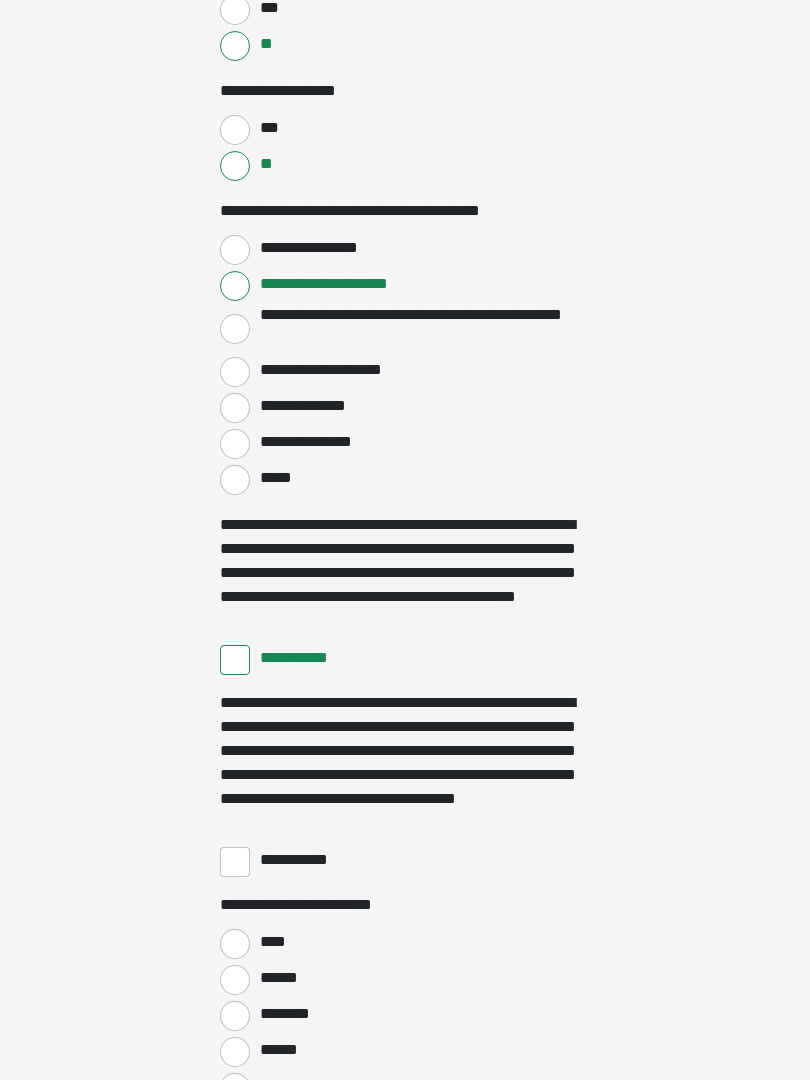 click on "**********" at bounding box center [235, 862] 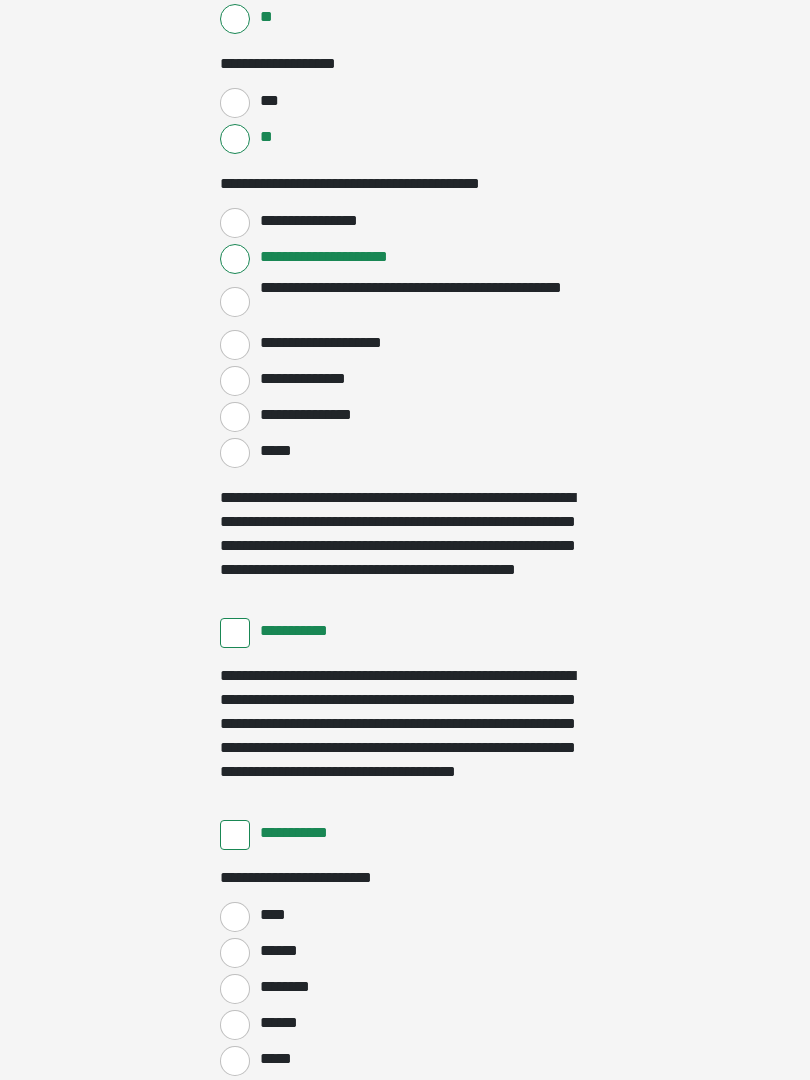 scroll, scrollTop: 3397, scrollLeft: 0, axis: vertical 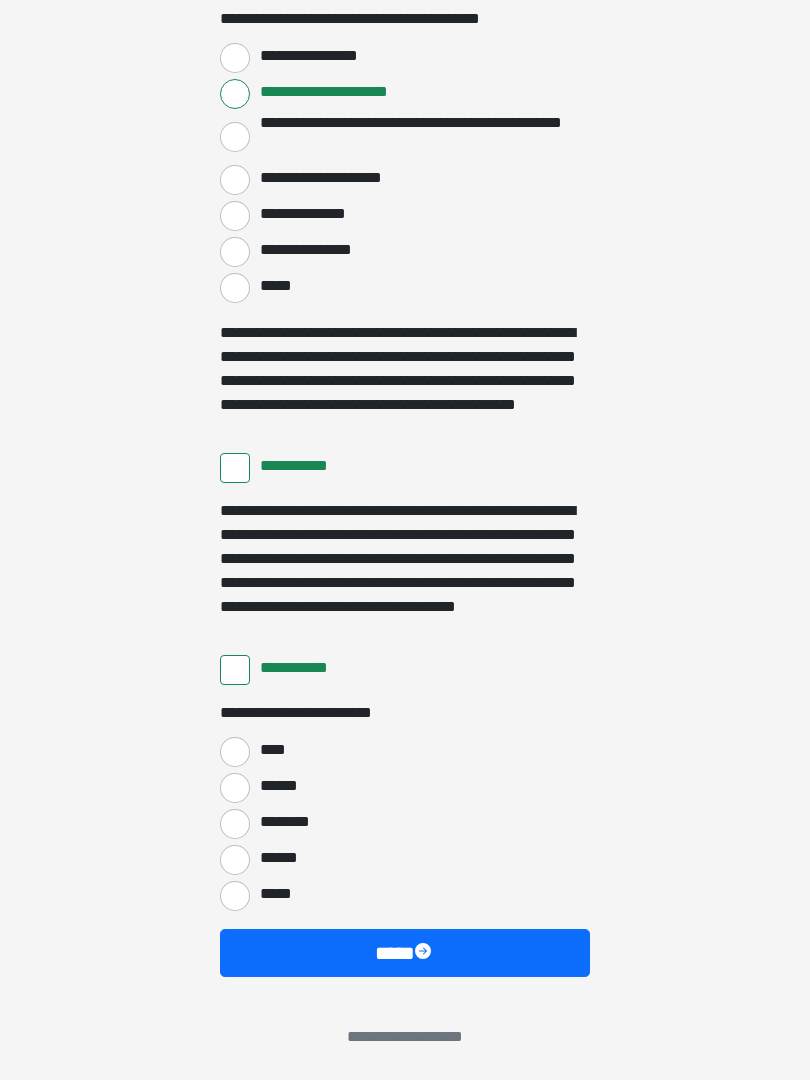 click on "****" at bounding box center [235, 752] 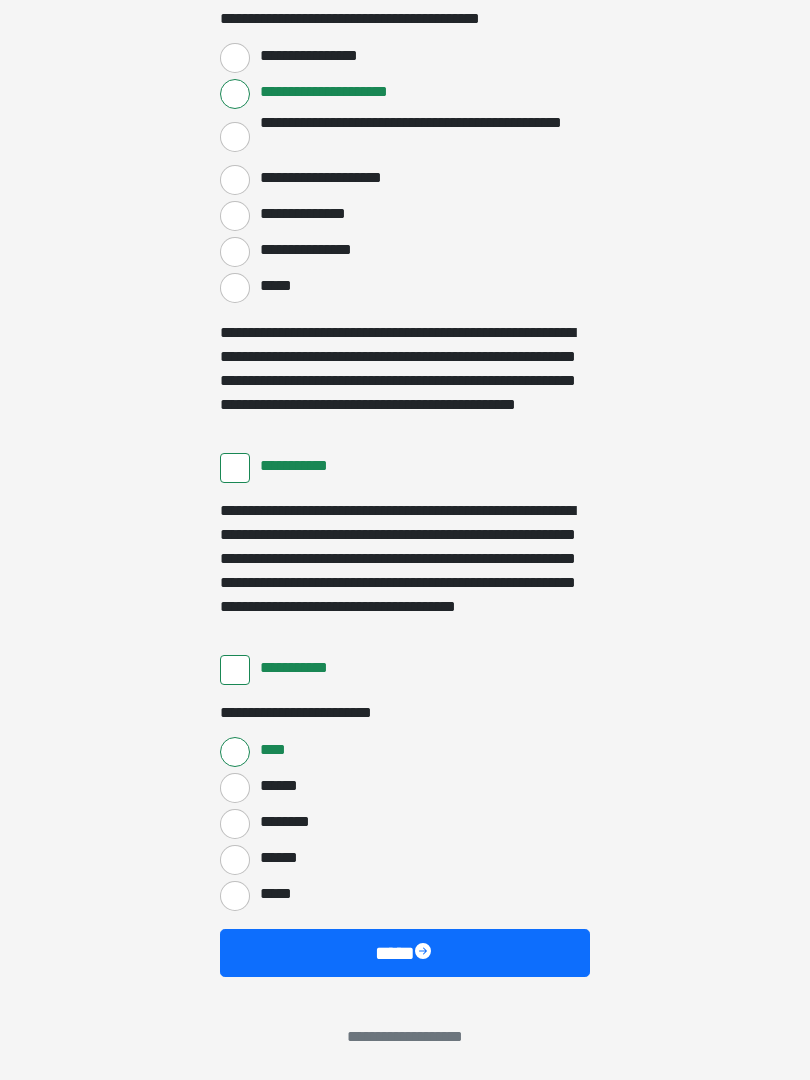 click on "****" at bounding box center [405, 953] 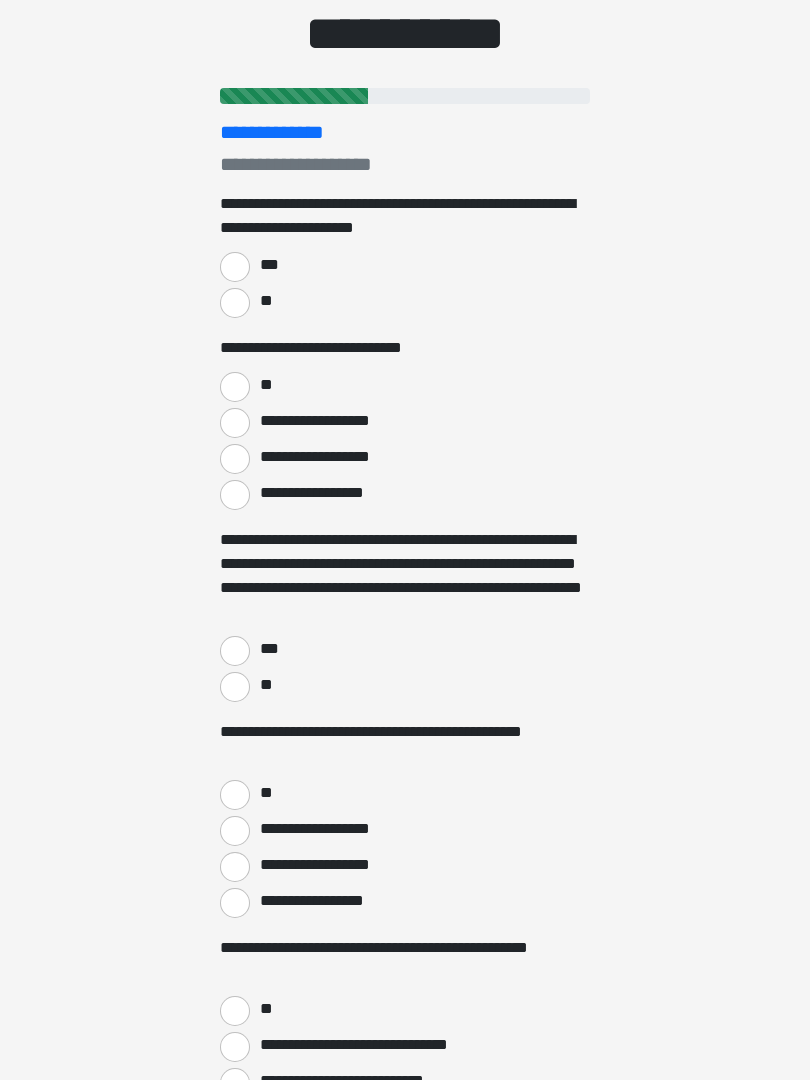 scroll, scrollTop: 0, scrollLeft: 0, axis: both 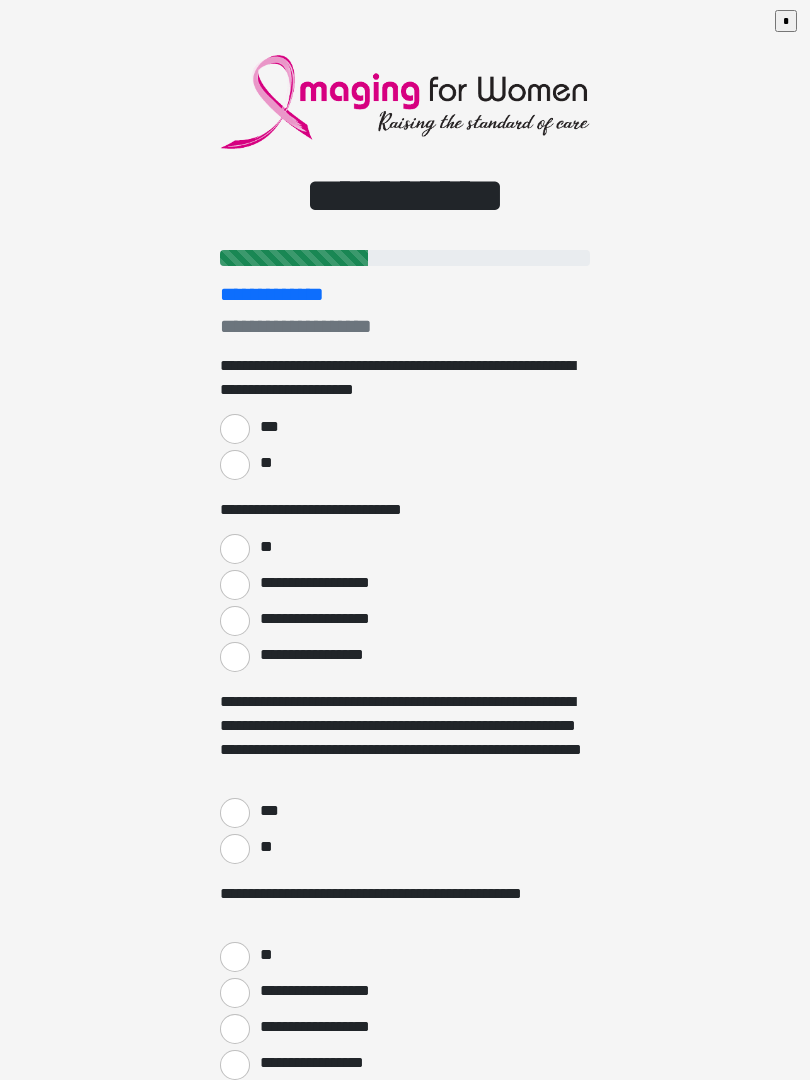 click on "***" at bounding box center (235, 429) 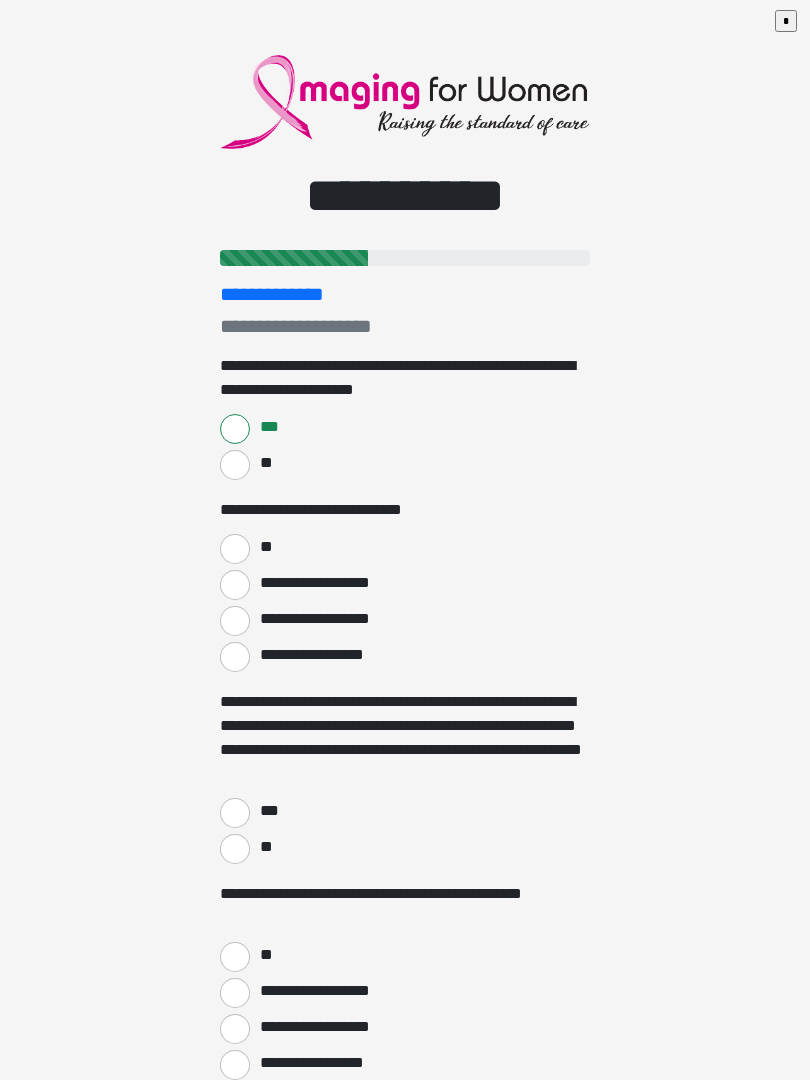 click on "**" at bounding box center (235, 549) 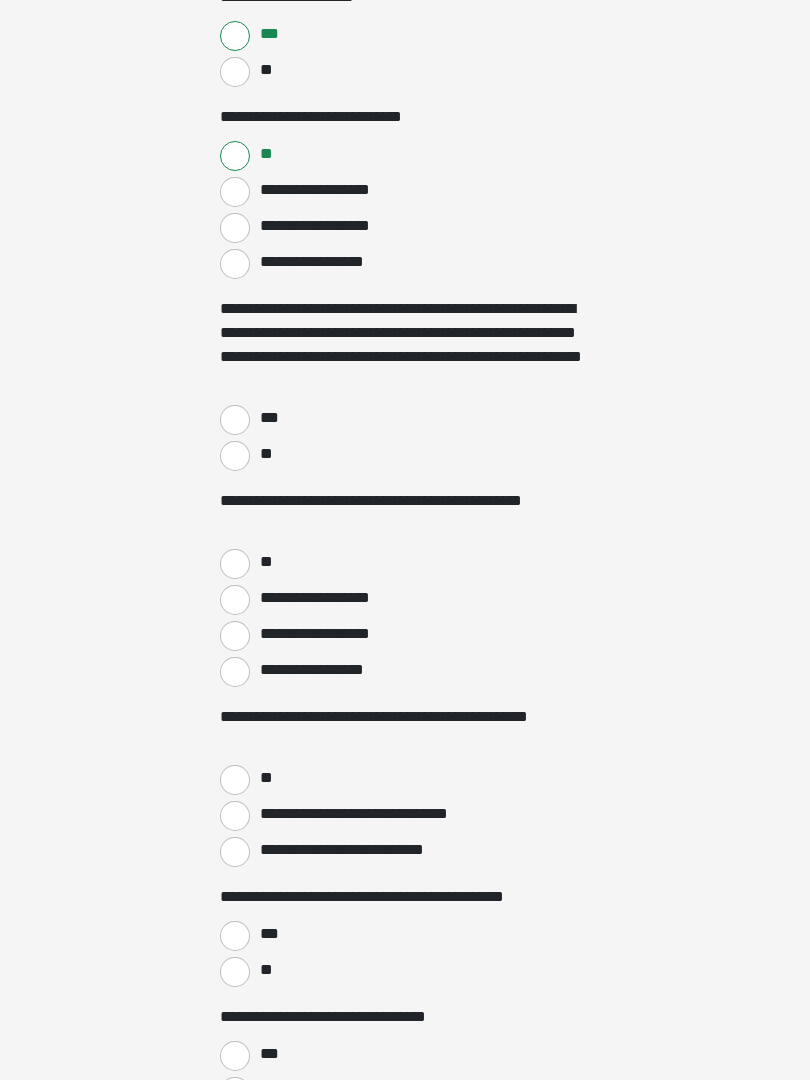scroll, scrollTop: 393, scrollLeft: 0, axis: vertical 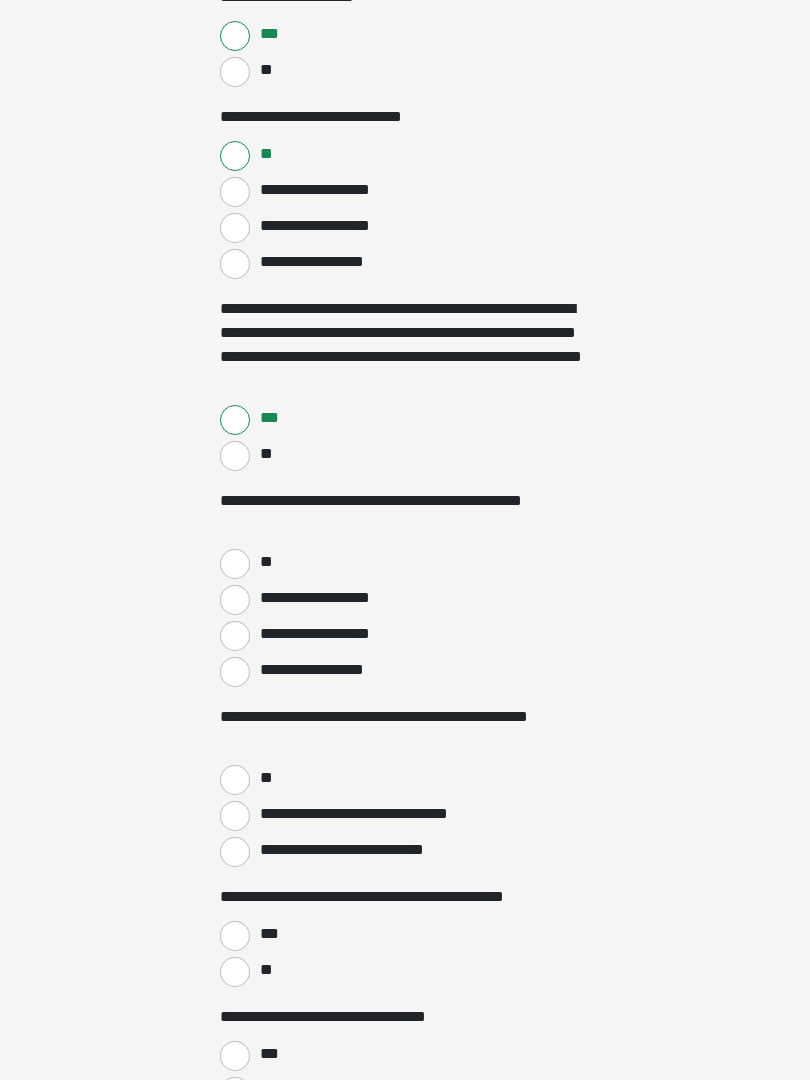 click on "**" at bounding box center (235, 564) 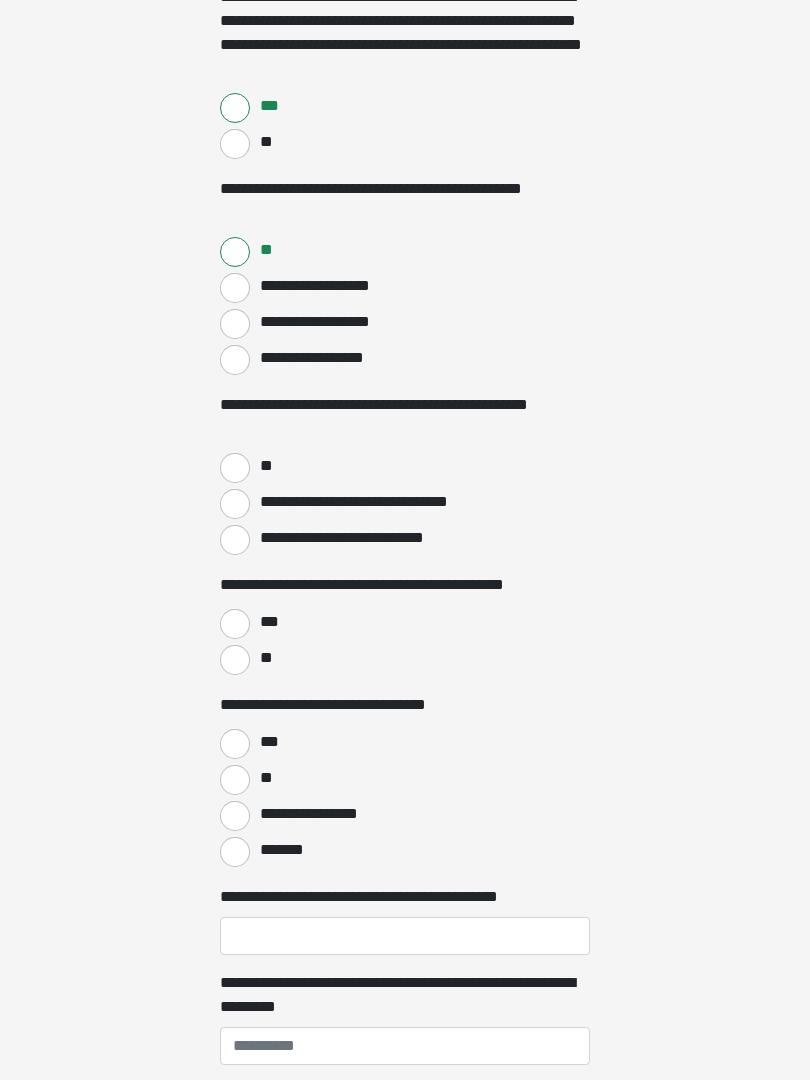 scroll, scrollTop: 711, scrollLeft: 0, axis: vertical 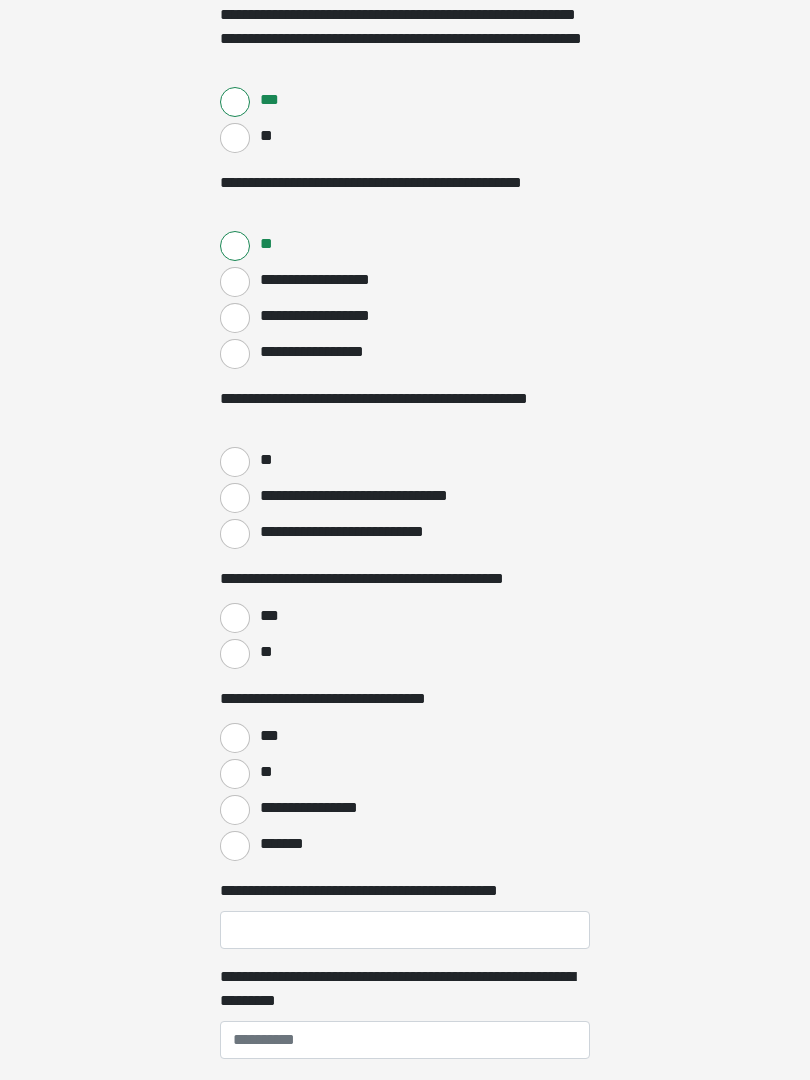 click on "**********" at bounding box center [235, 498] 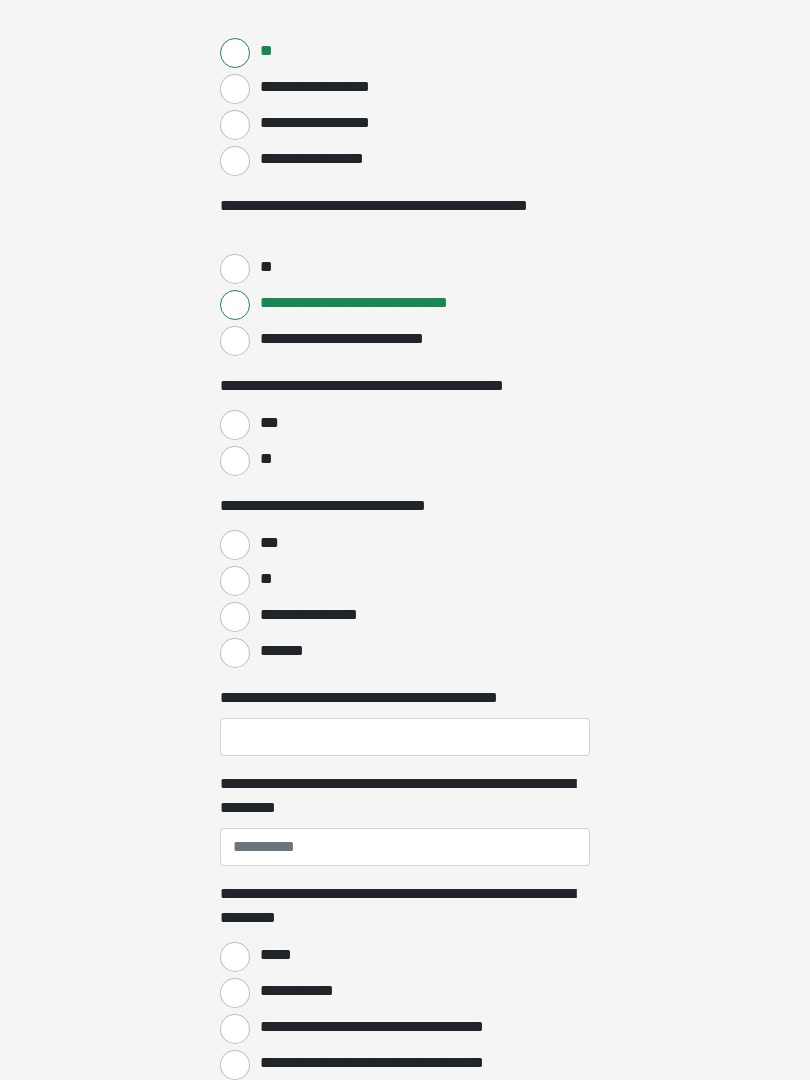 scroll, scrollTop: 904, scrollLeft: 0, axis: vertical 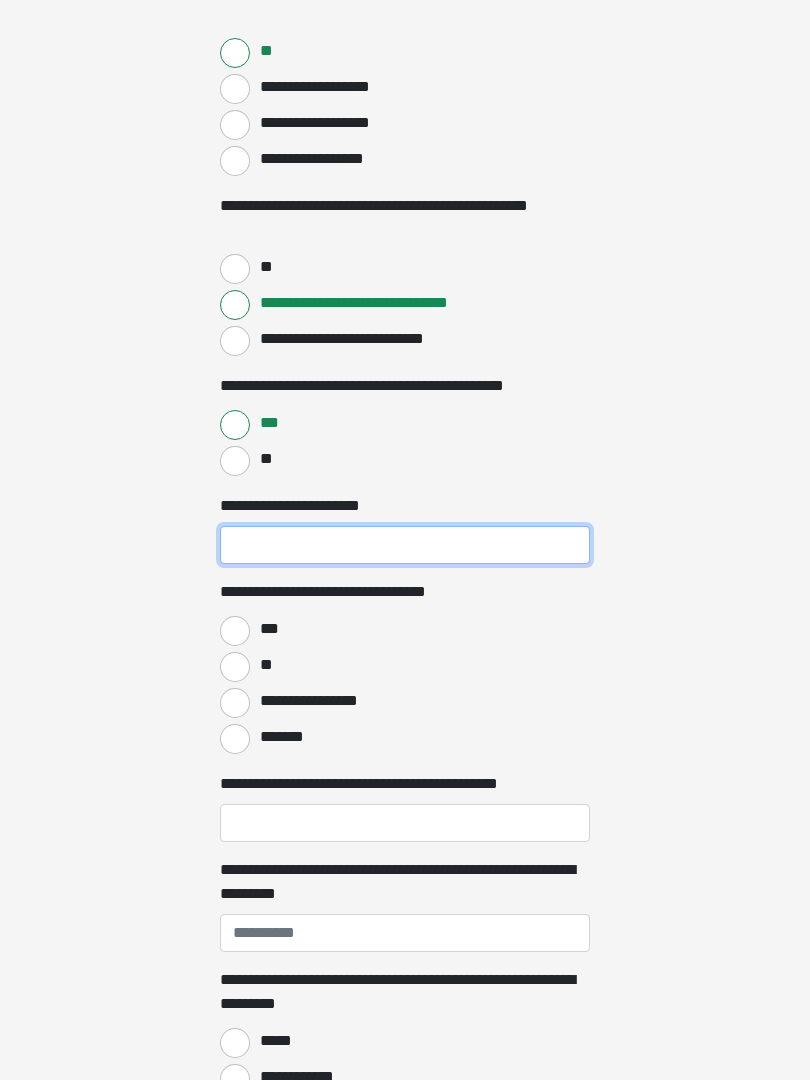 click on "**********" at bounding box center [405, 545] 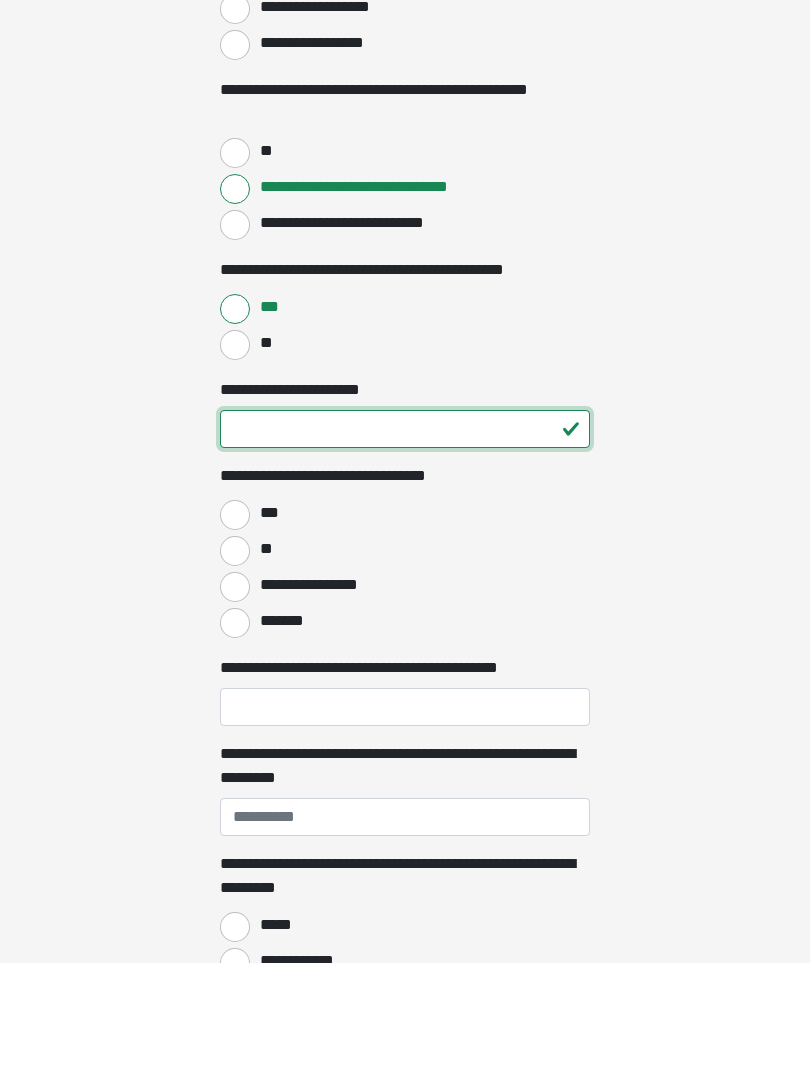 type on "**" 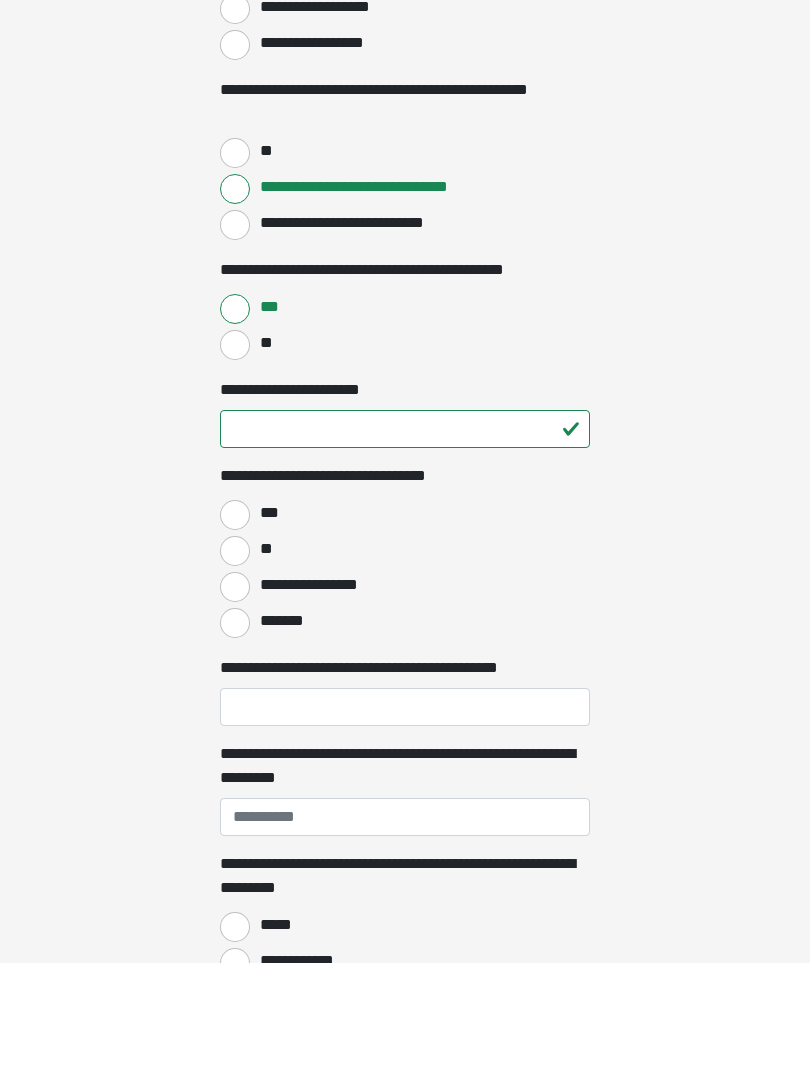 click on "***" at bounding box center [235, 632] 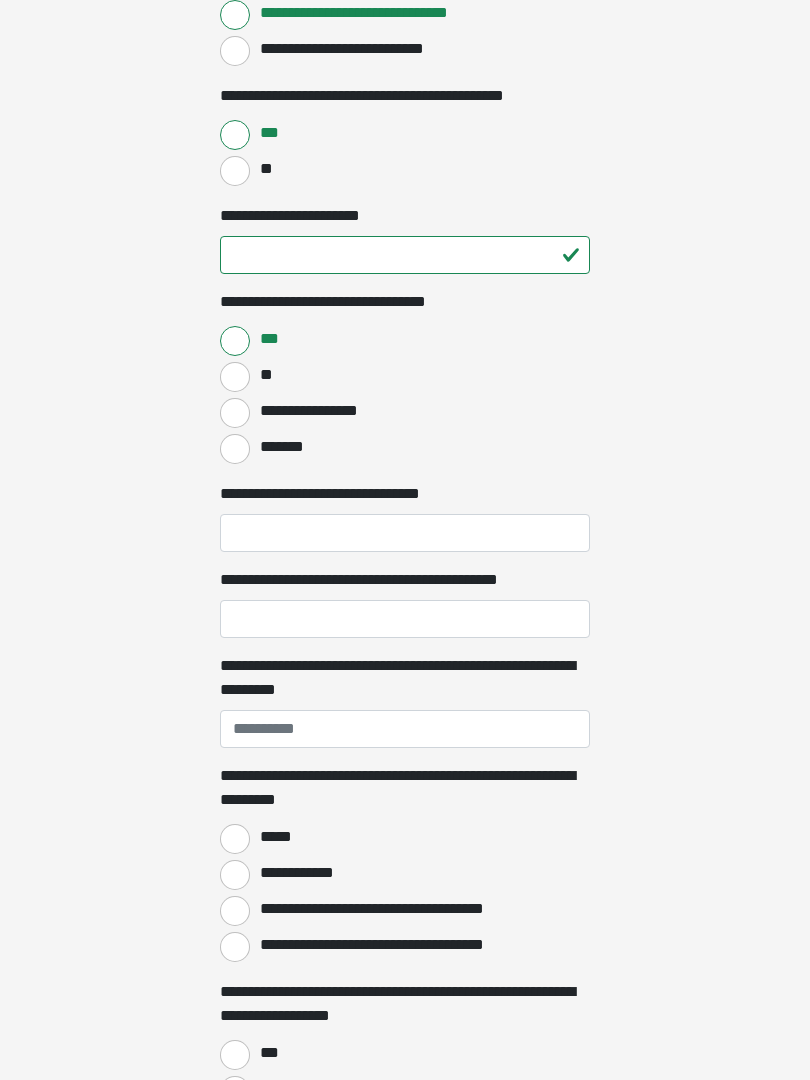 scroll, scrollTop: 1194, scrollLeft: 0, axis: vertical 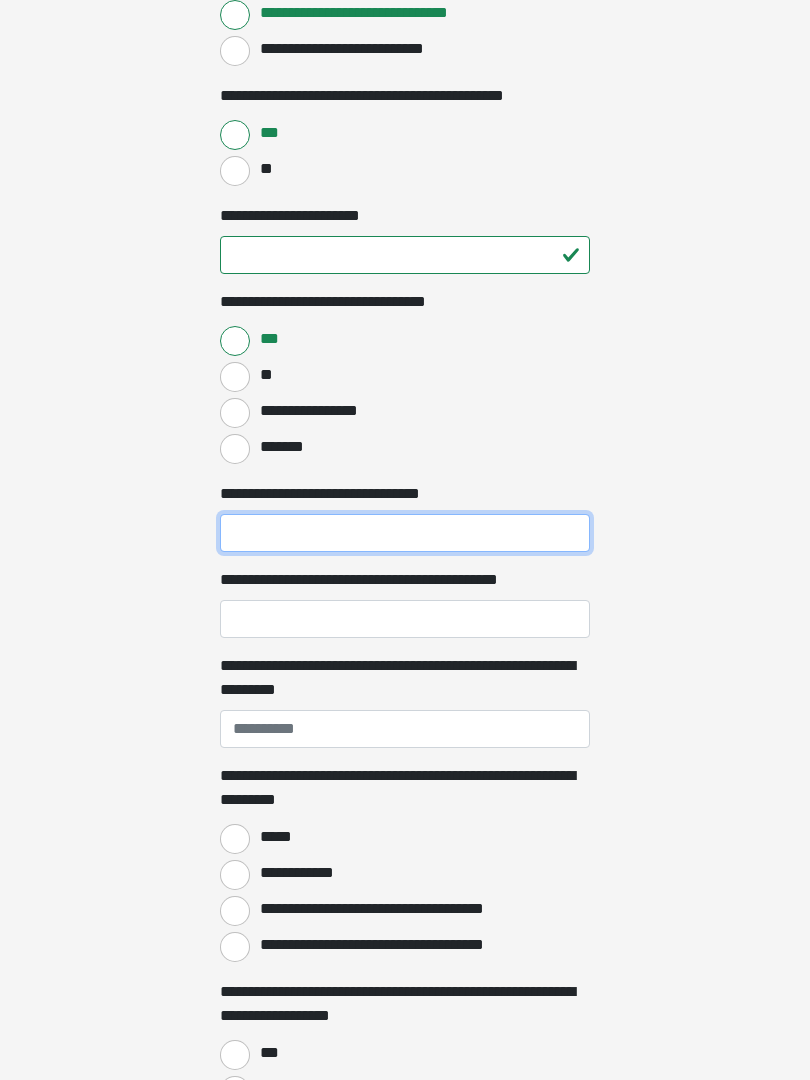 click on "**********" at bounding box center (405, 533) 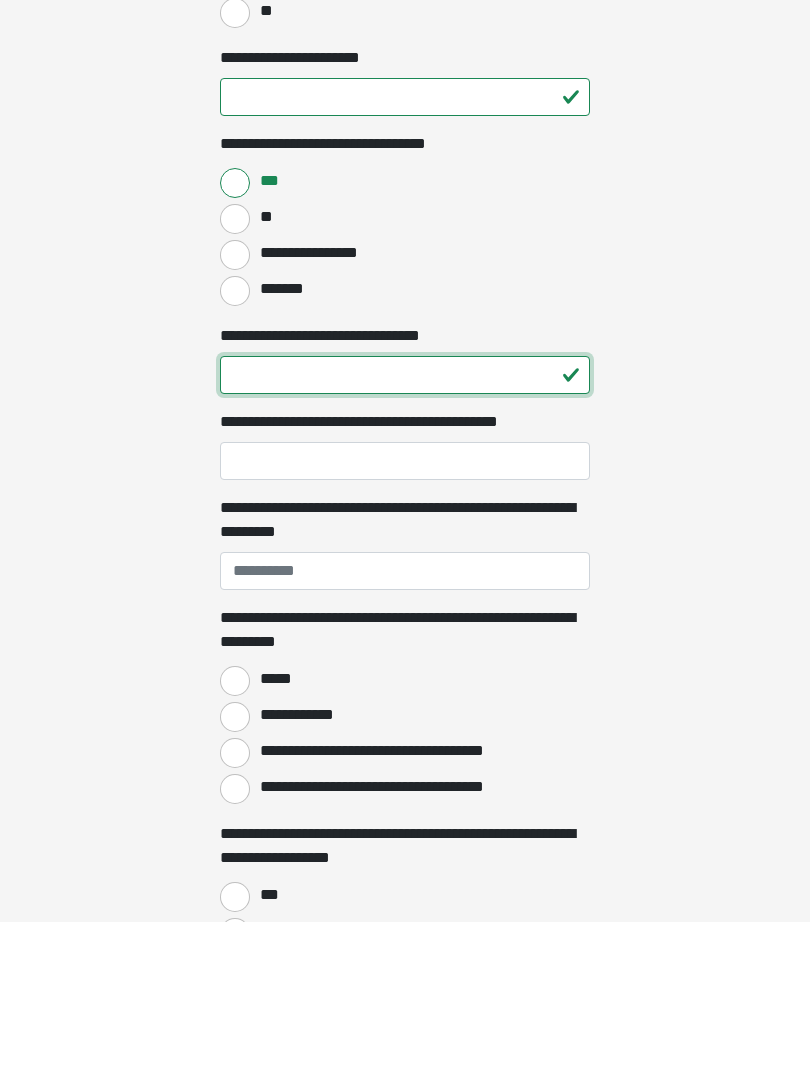 type on "**" 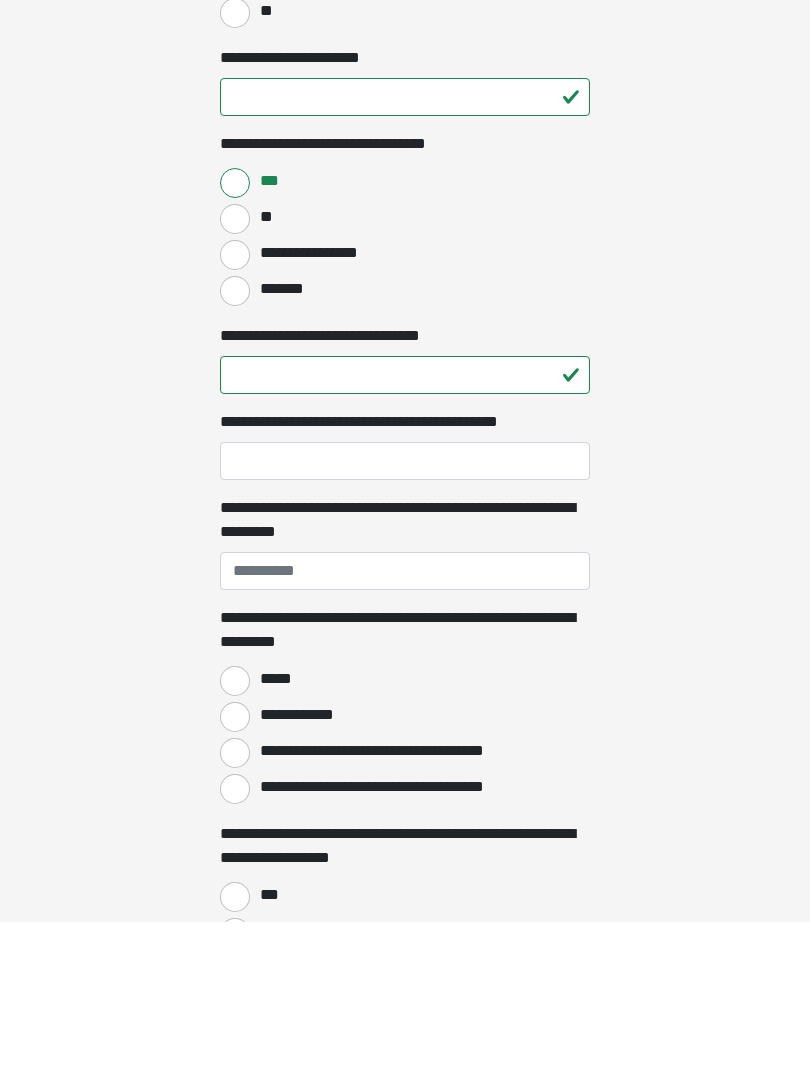 click on "**********" at bounding box center (405, 619) 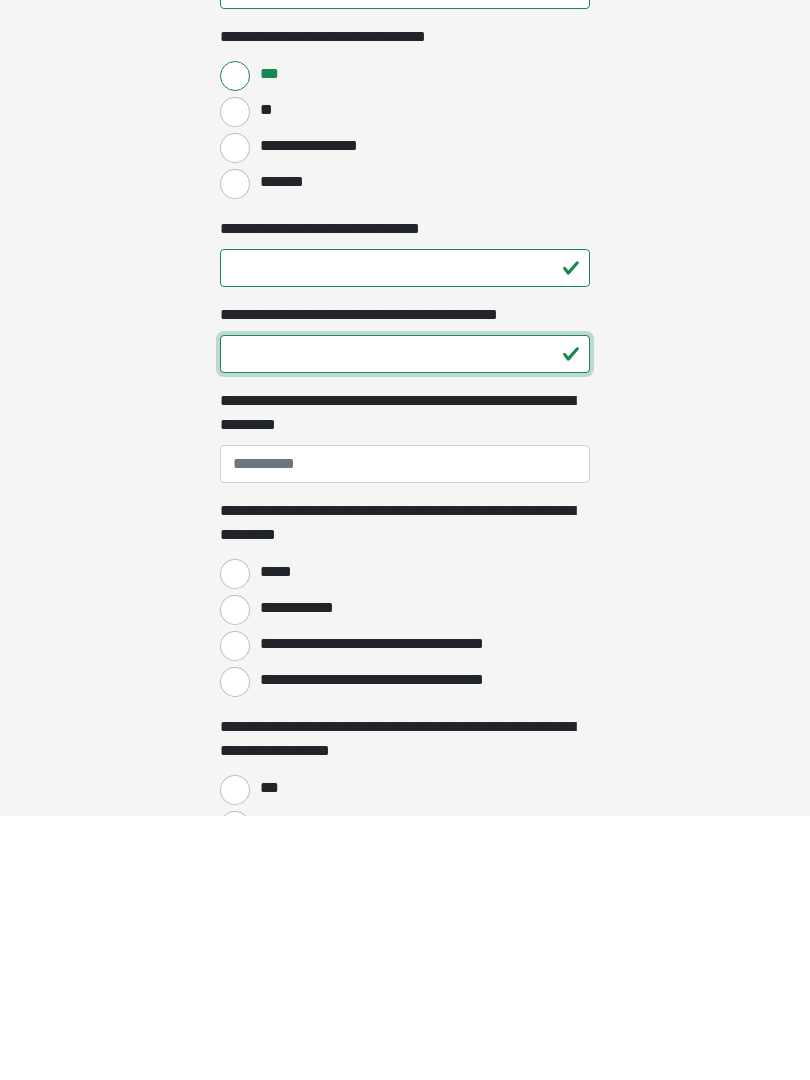 type on "**" 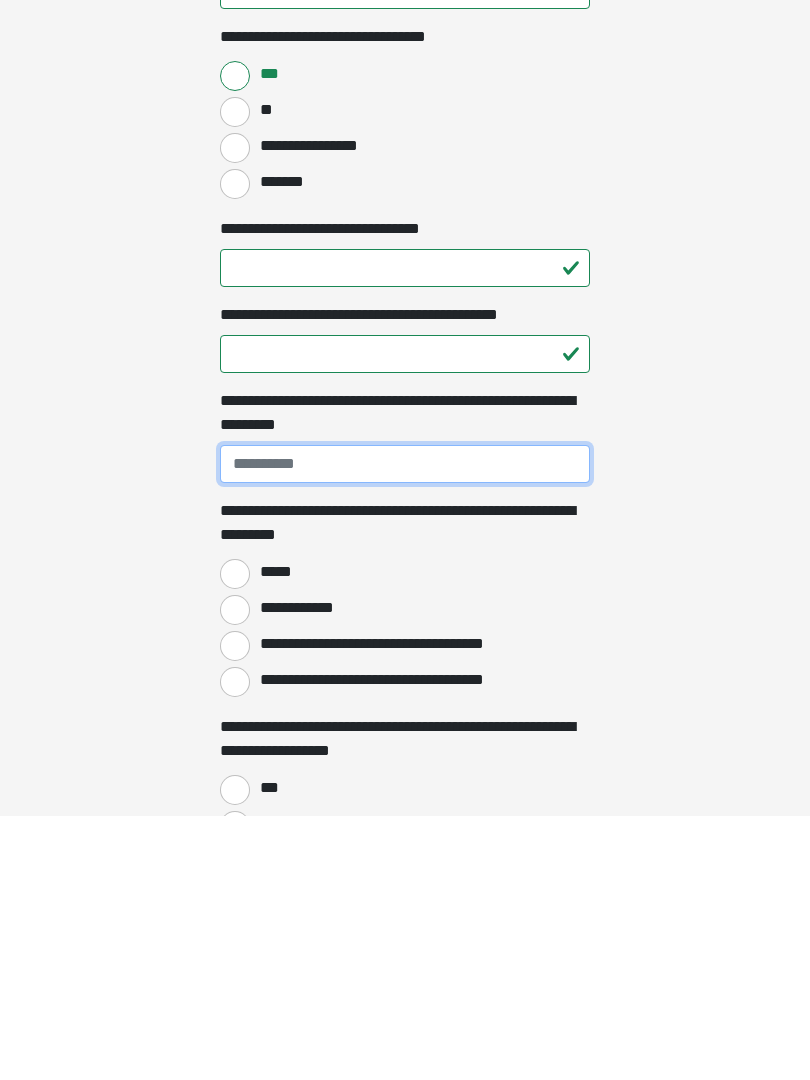click on "**********" at bounding box center [405, 729] 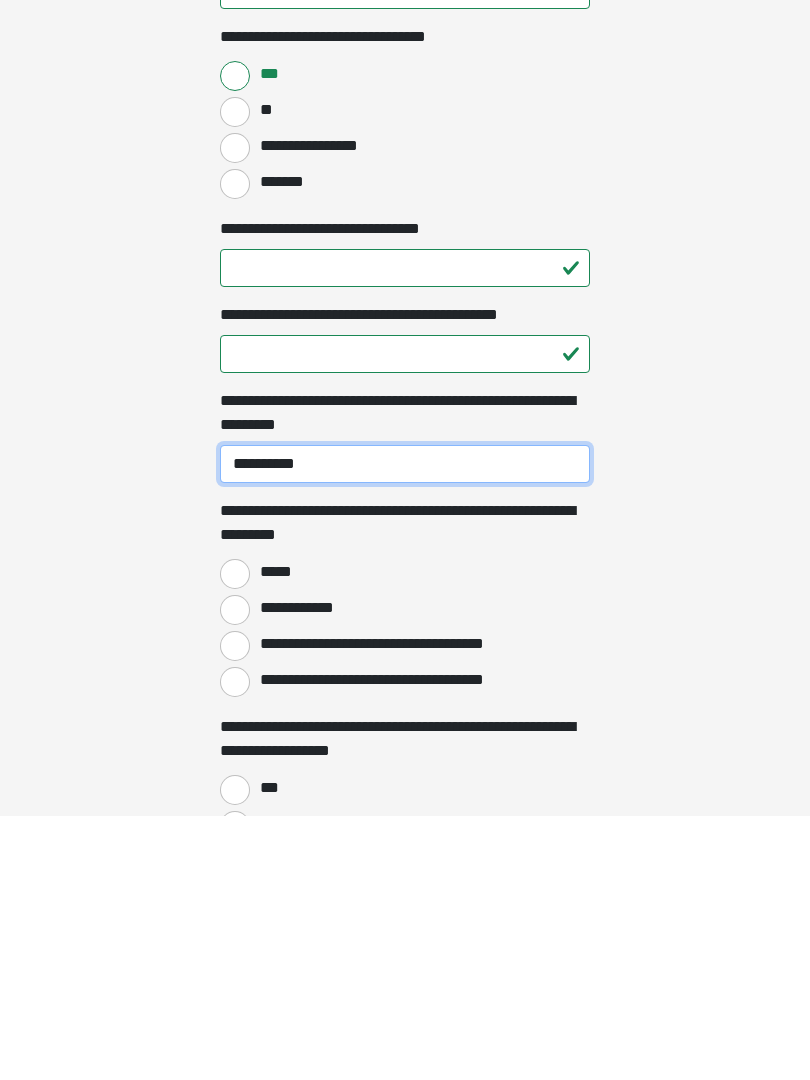 type on "**********" 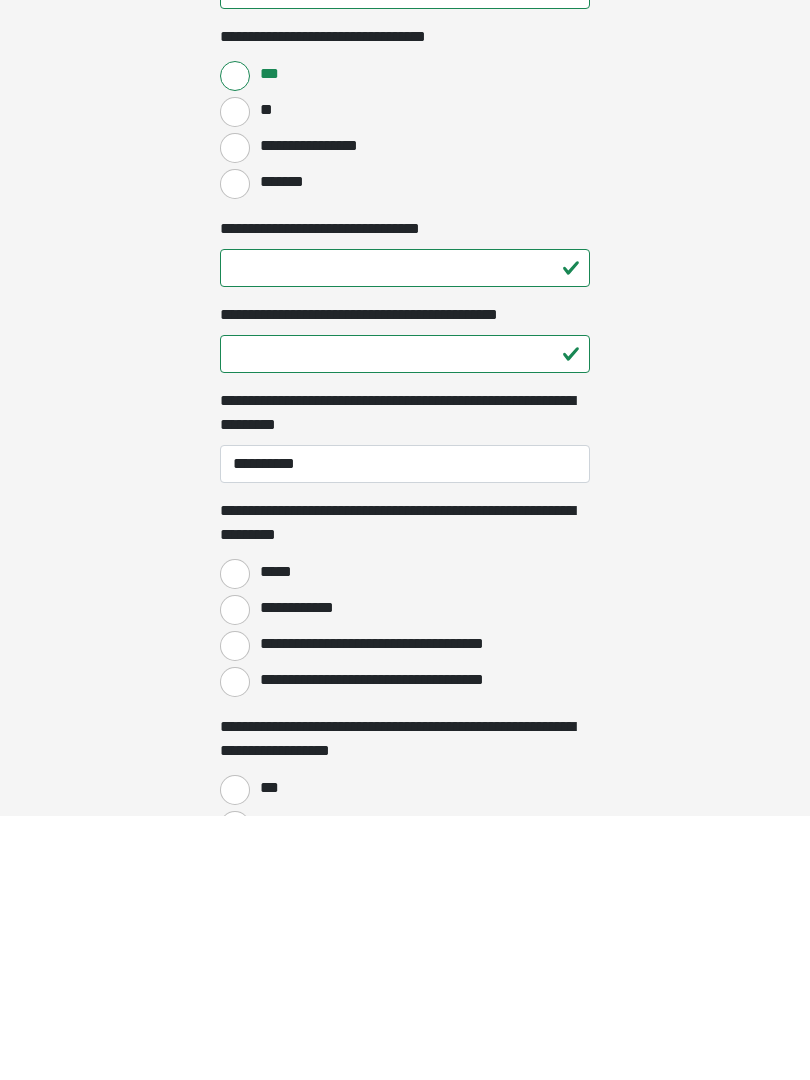 click on "*****" at bounding box center (235, 839) 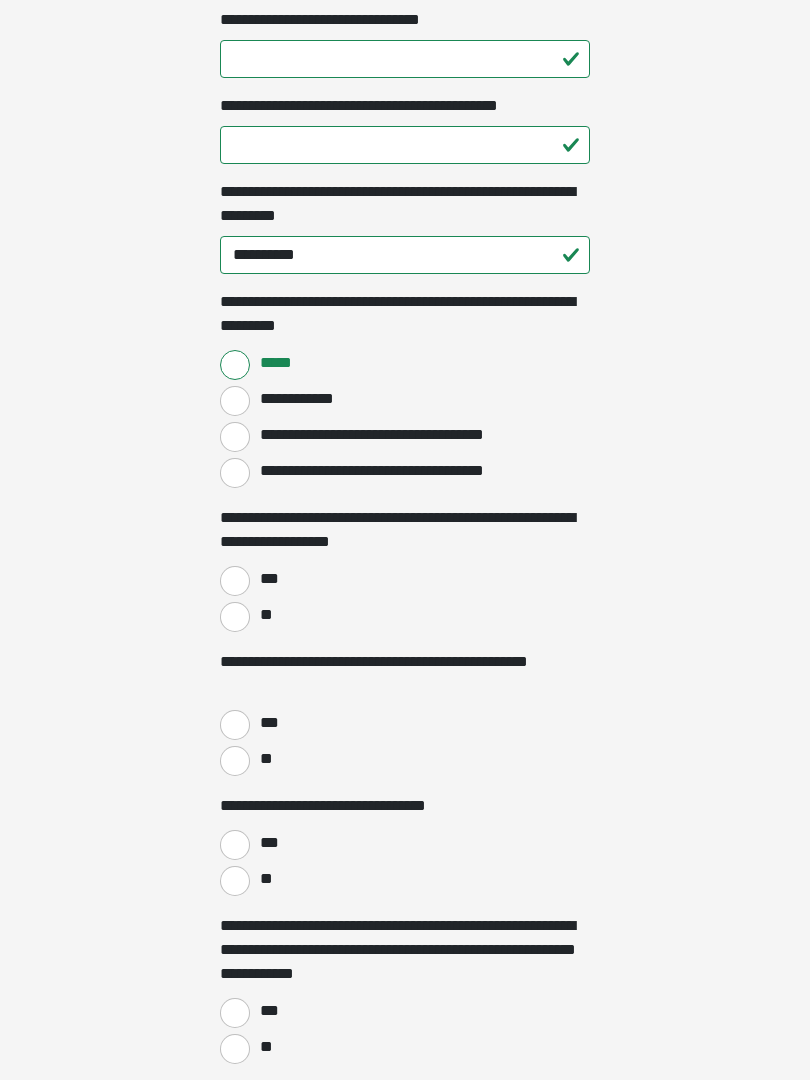 scroll, scrollTop: 1675, scrollLeft: 0, axis: vertical 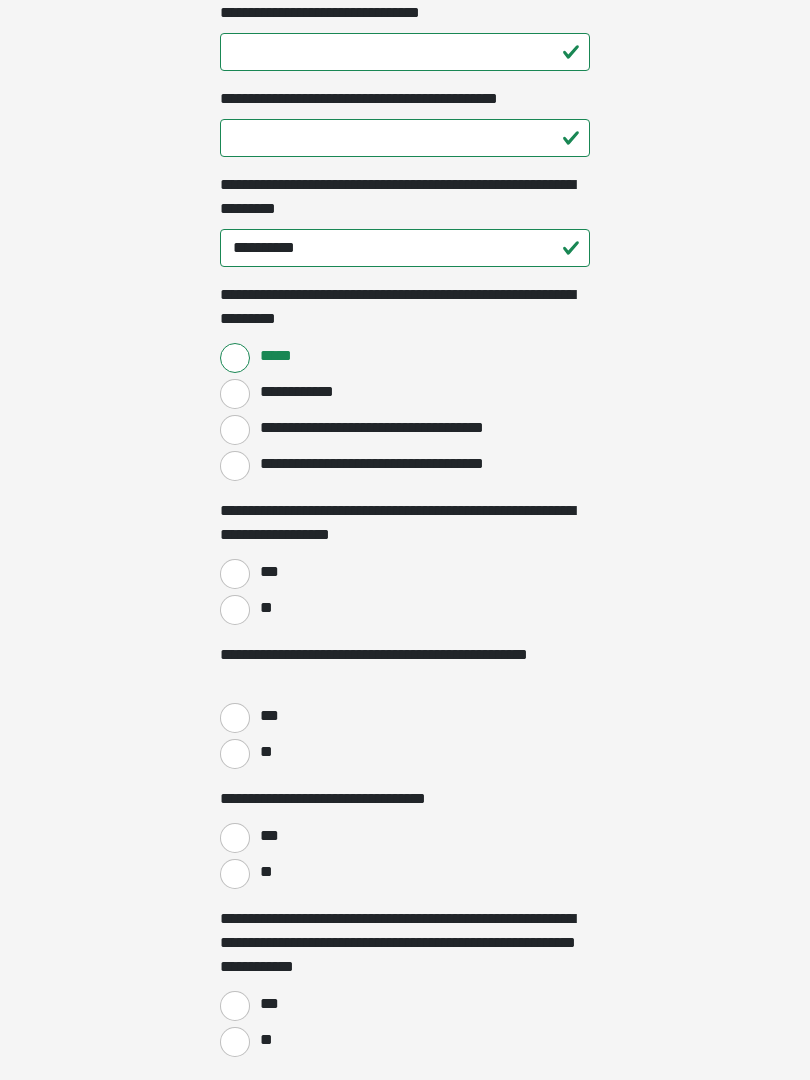 click on "***" at bounding box center [235, 574] 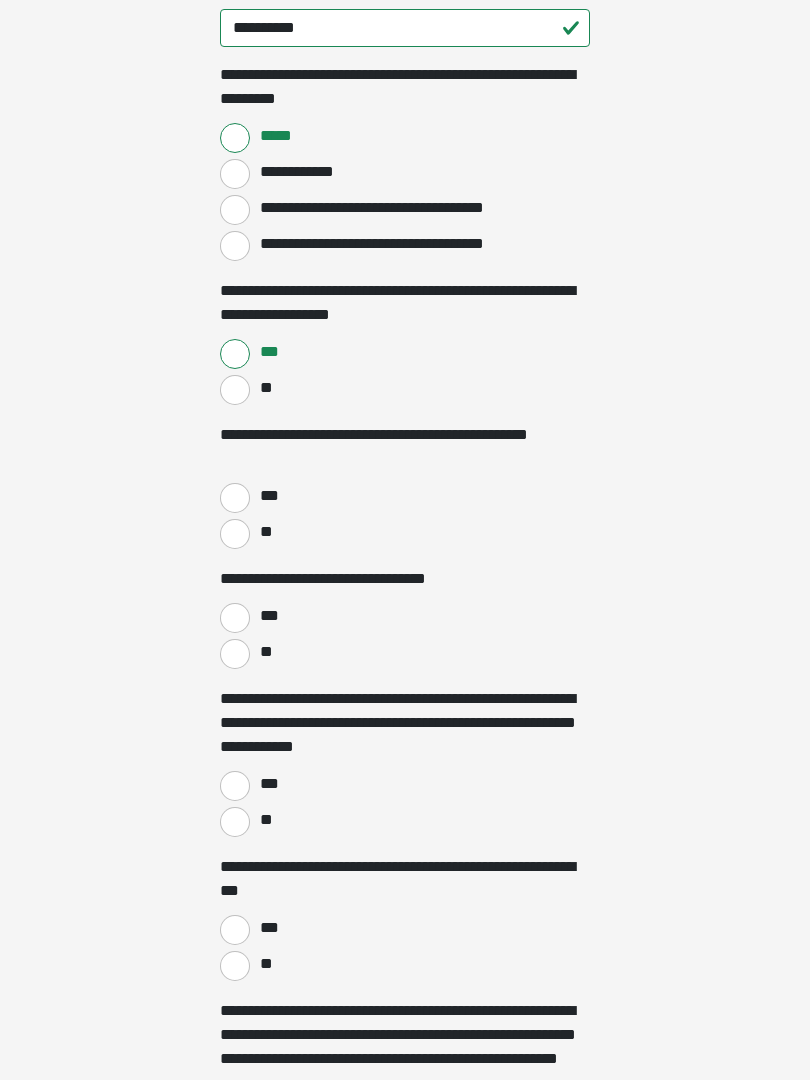 scroll, scrollTop: 1895, scrollLeft: 0, axis: vertical 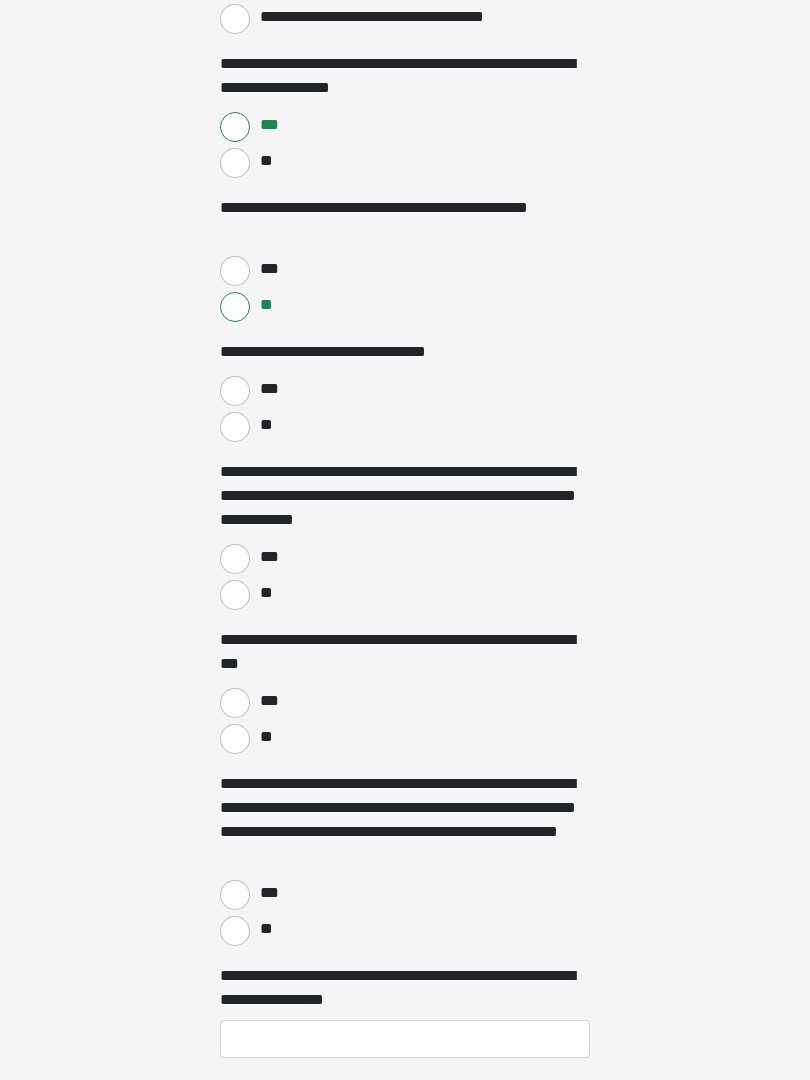 click on "**********" at bounding box center (405, -221) 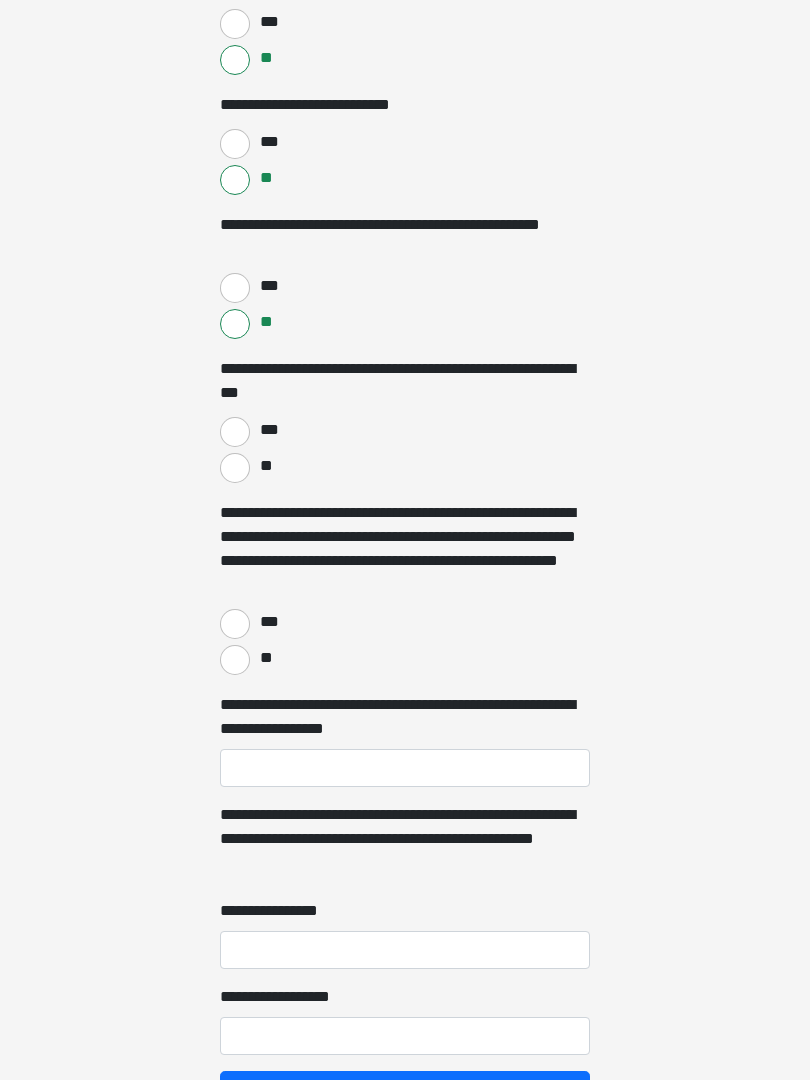 scroll, scrollTop: 3233, scrollLeft: 0, axis: vertical 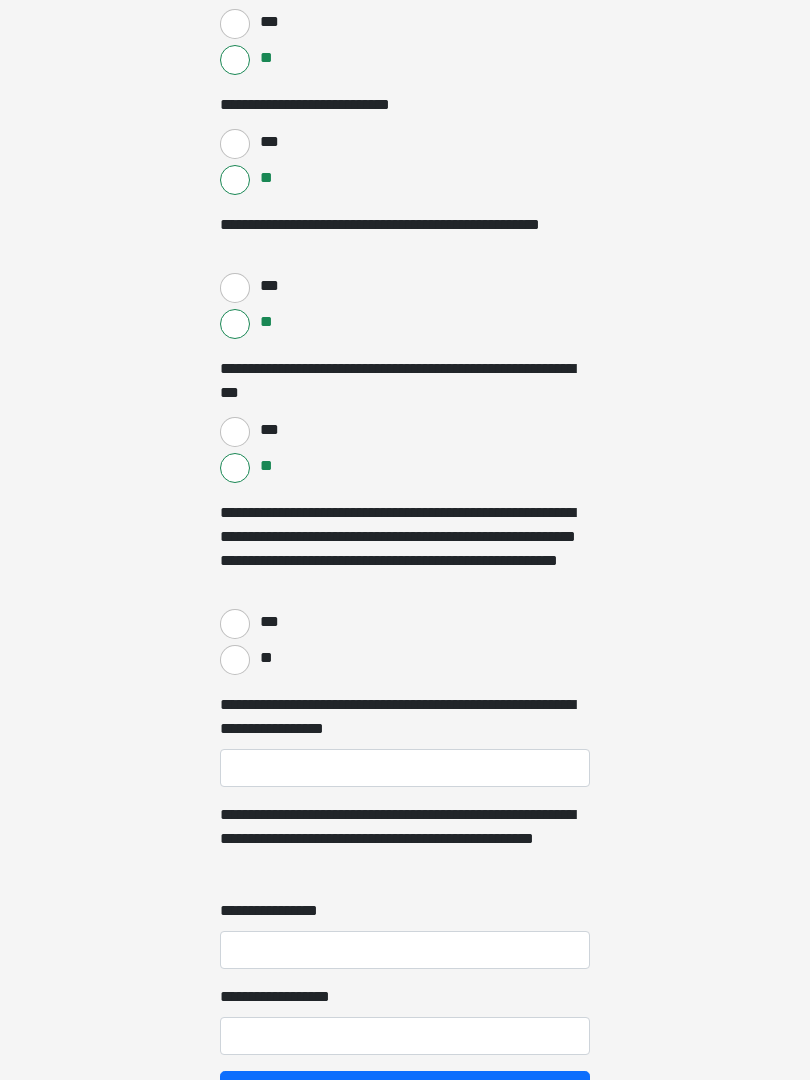 click on "**" at bounding box center (235, 660) 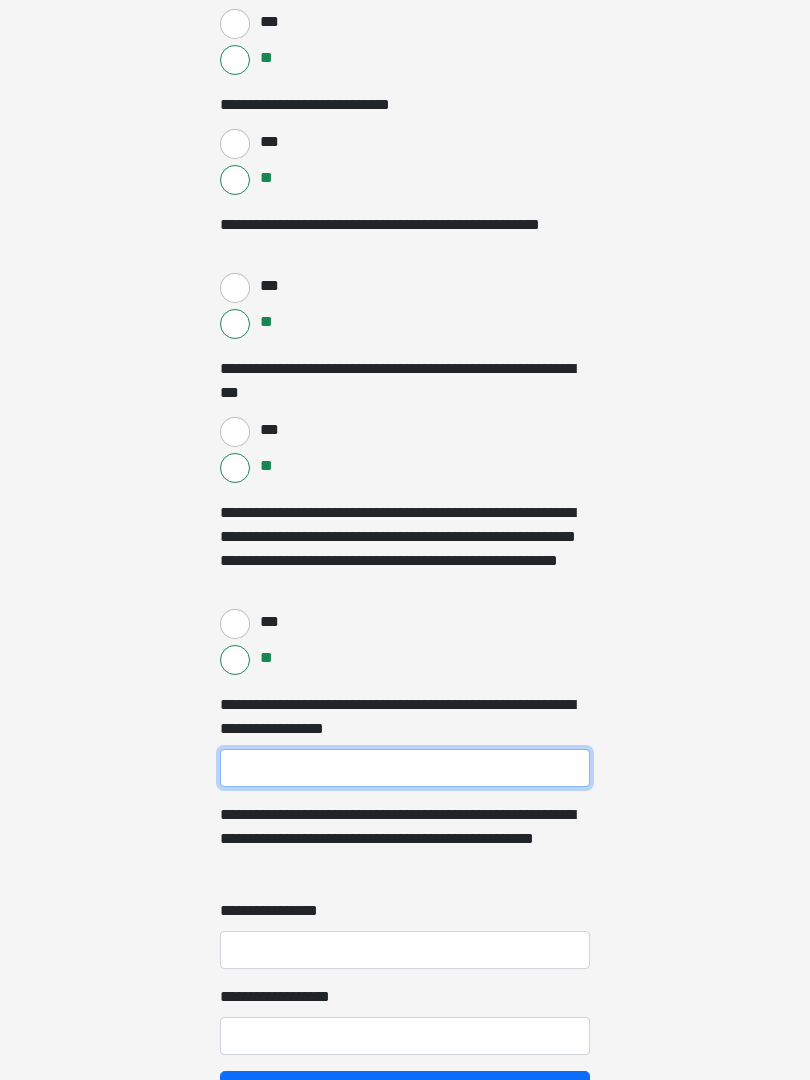 click on "**********" at bounding box center (405, 768) 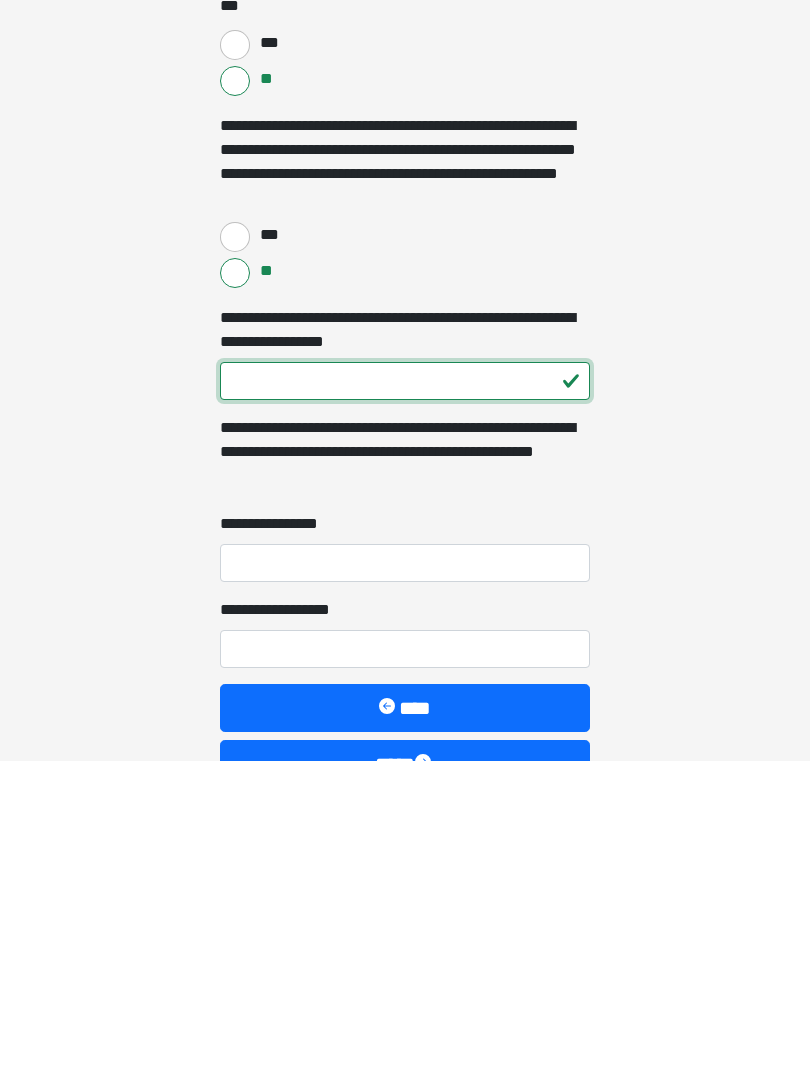 type on "***" 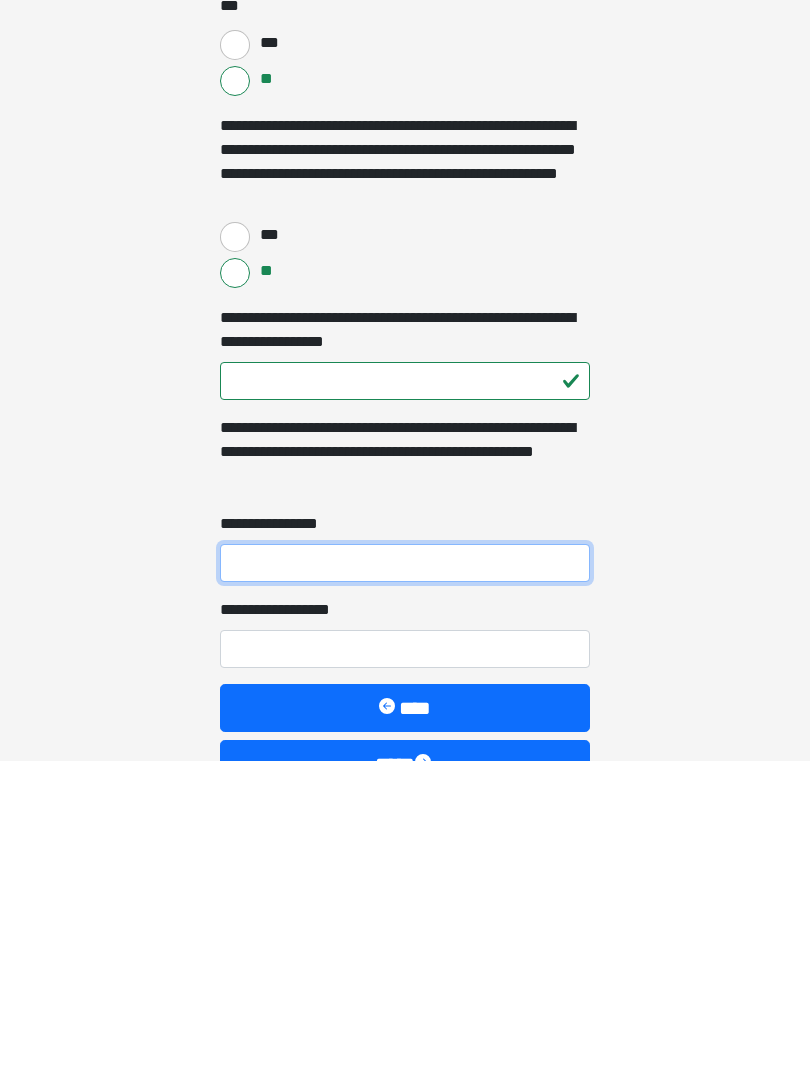 click on "**********" at bounding box center (405, 883) 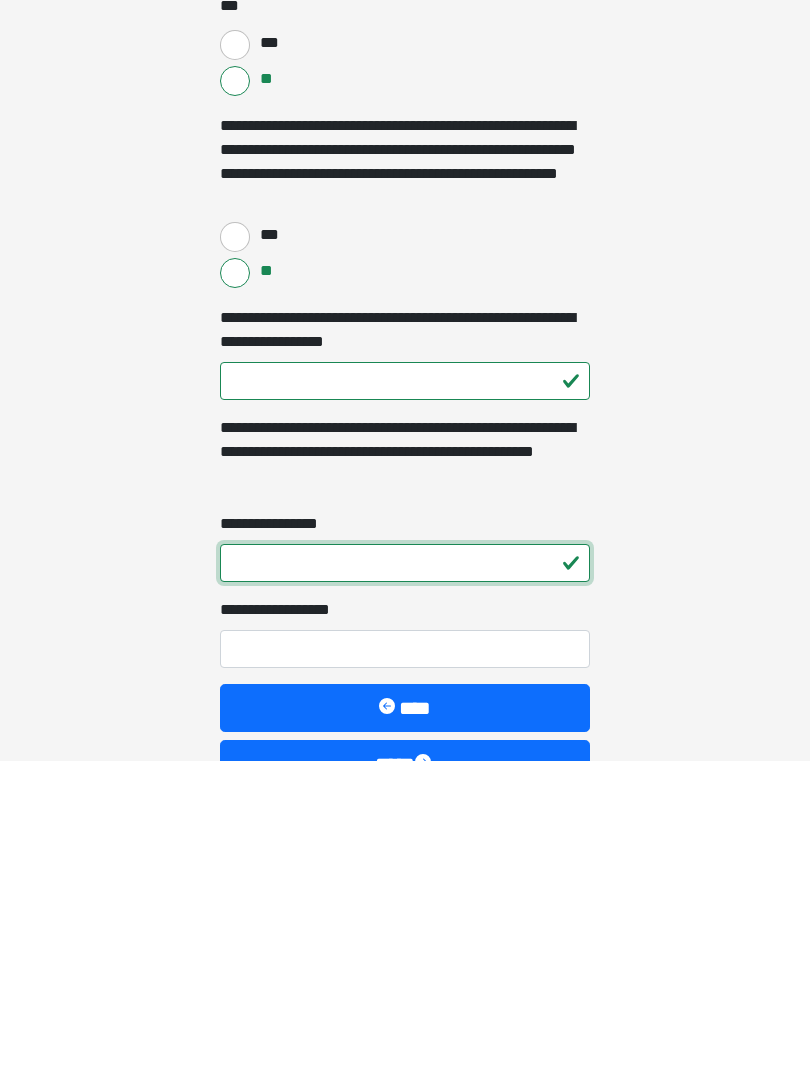 type on "*" 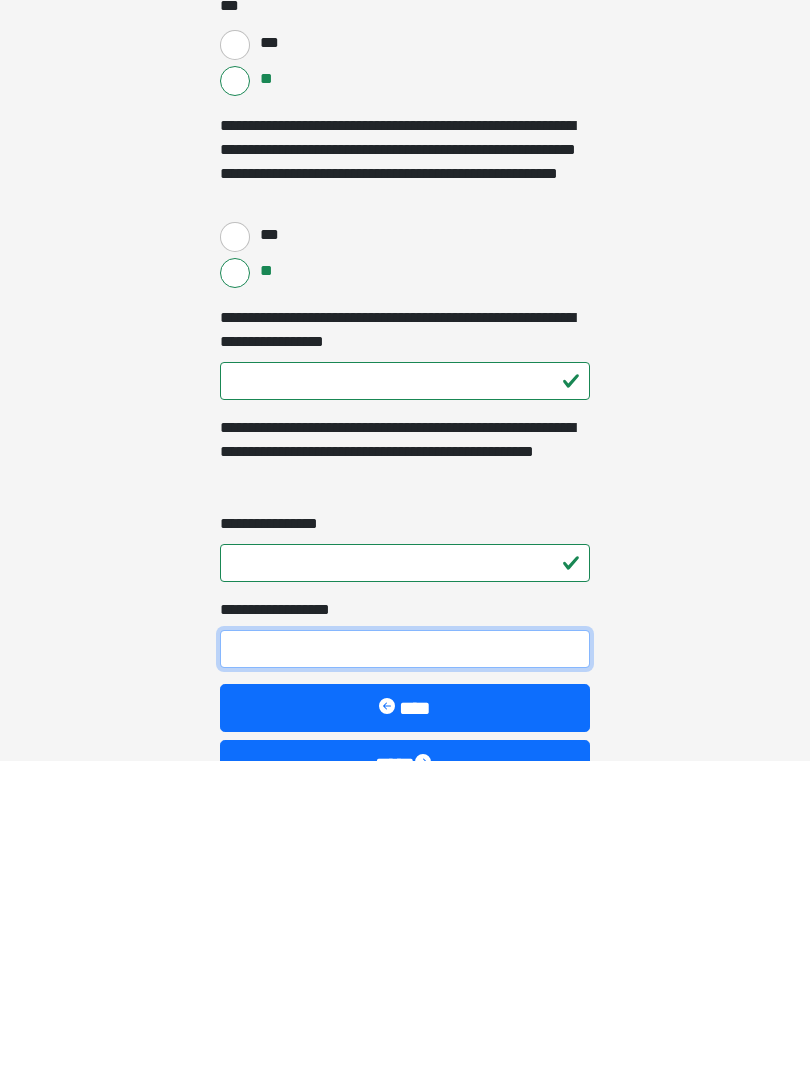 click on "**********" at bounding box center (405, 969) 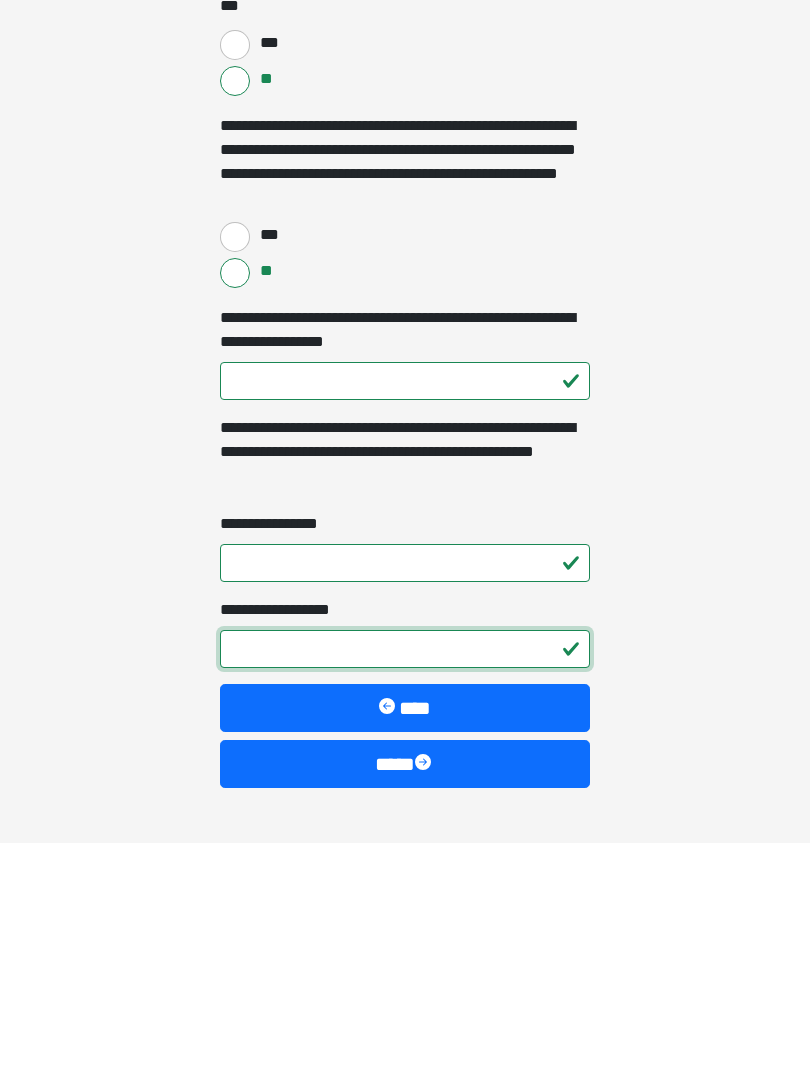 scroll, scrollTop: 3431, scrollLeft: 0, axis: vertical 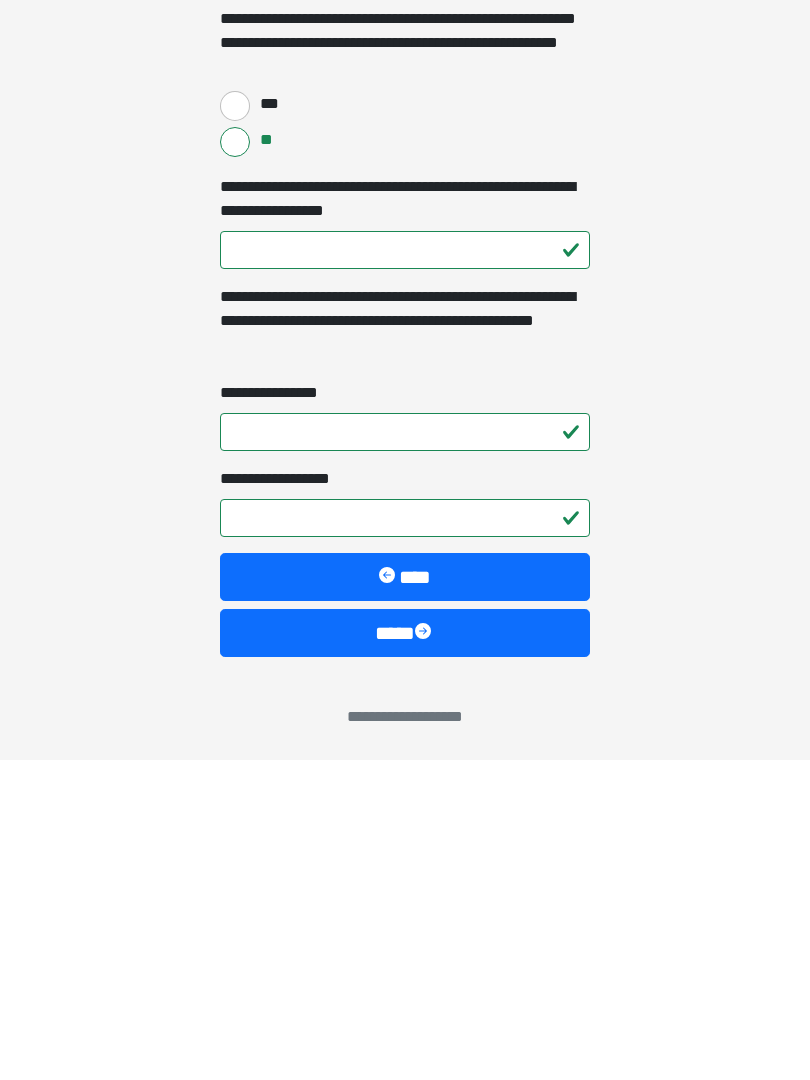 click on "****" at bounding box center (405, 953) 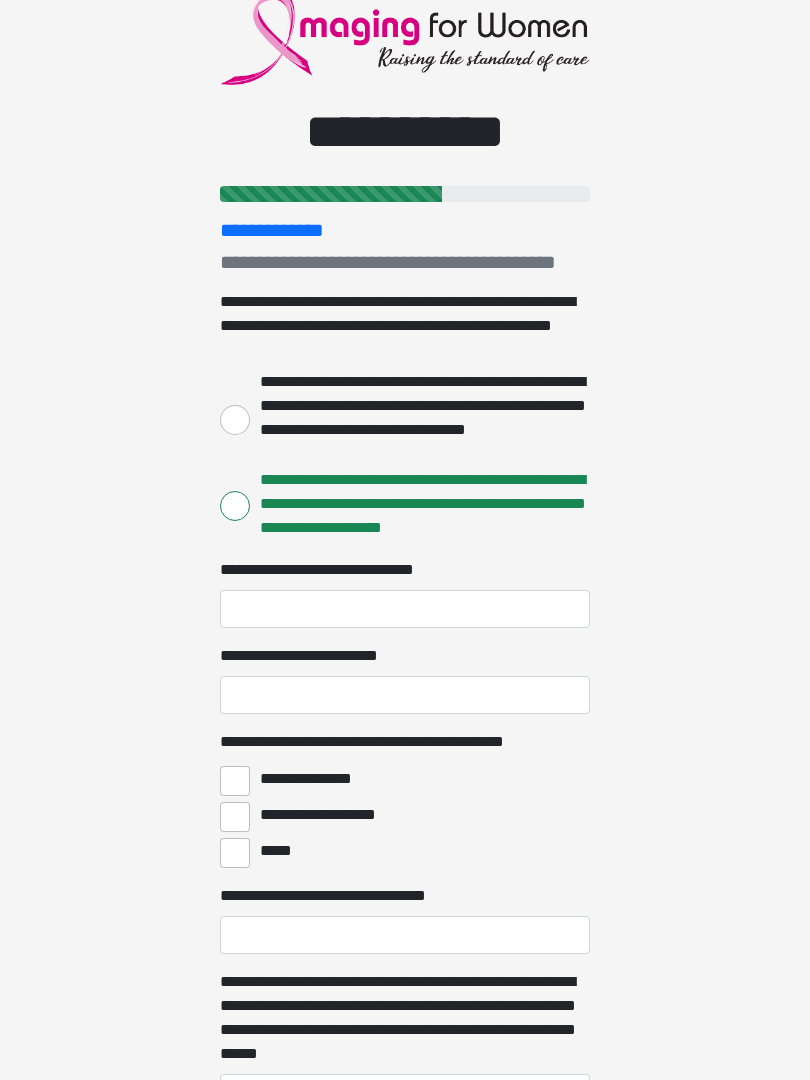 scroll, scrollTop: 0, scrollLeft: 0, axis: both 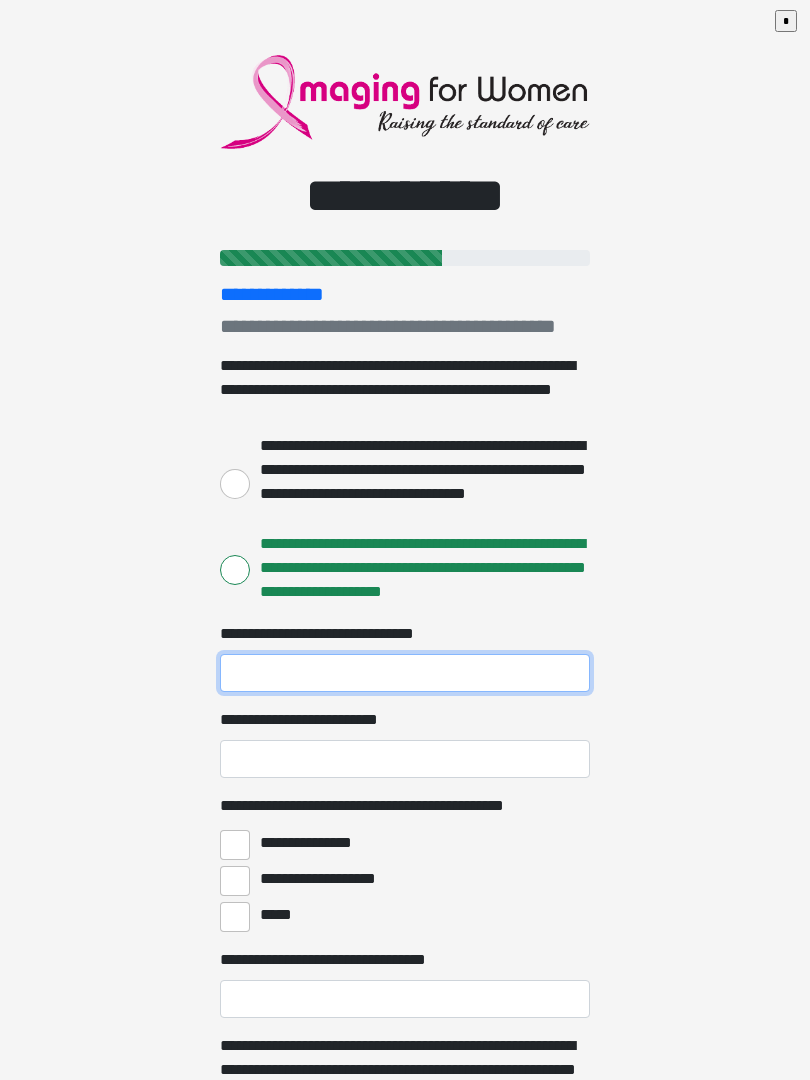 click on "**********" at bounding box center [405, 673] 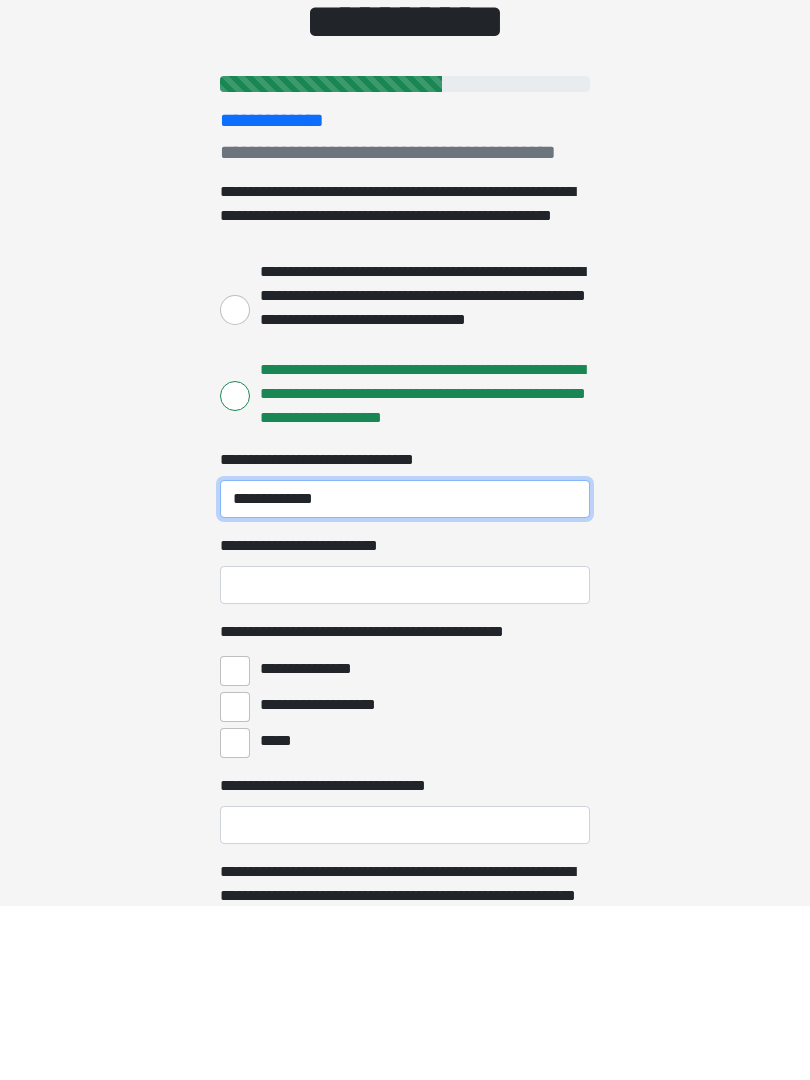 type on "**********" 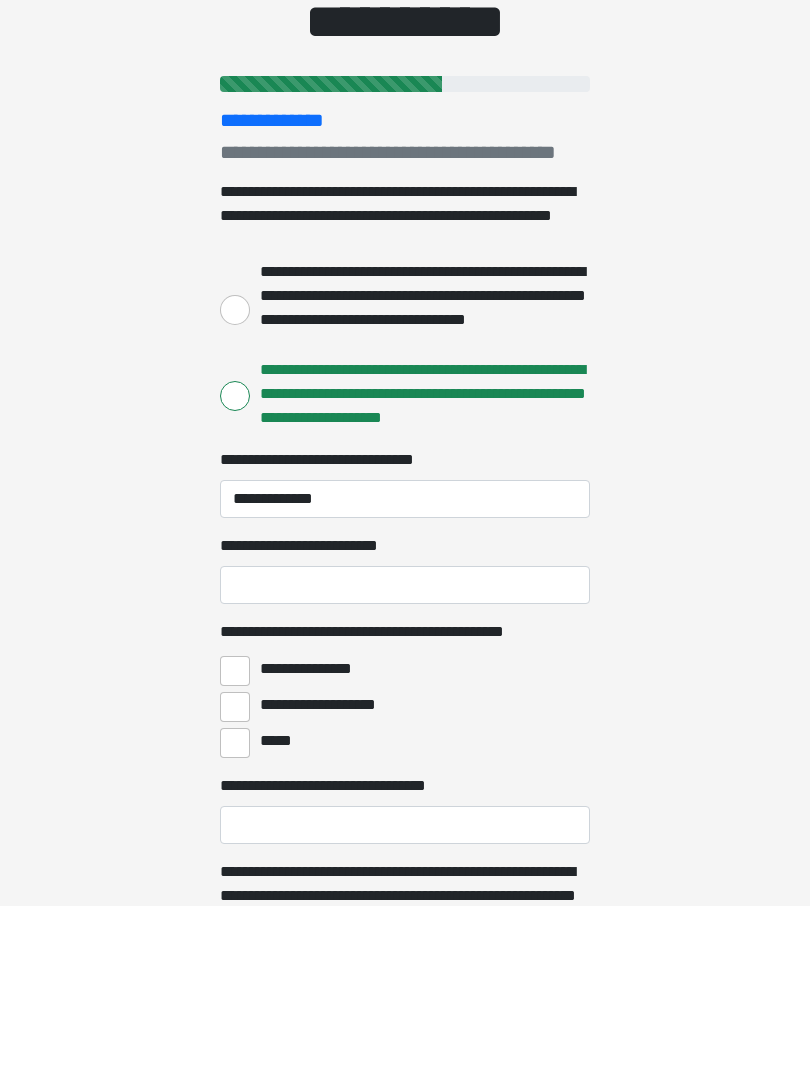 click on "**********" at bounding box center (405, 759) 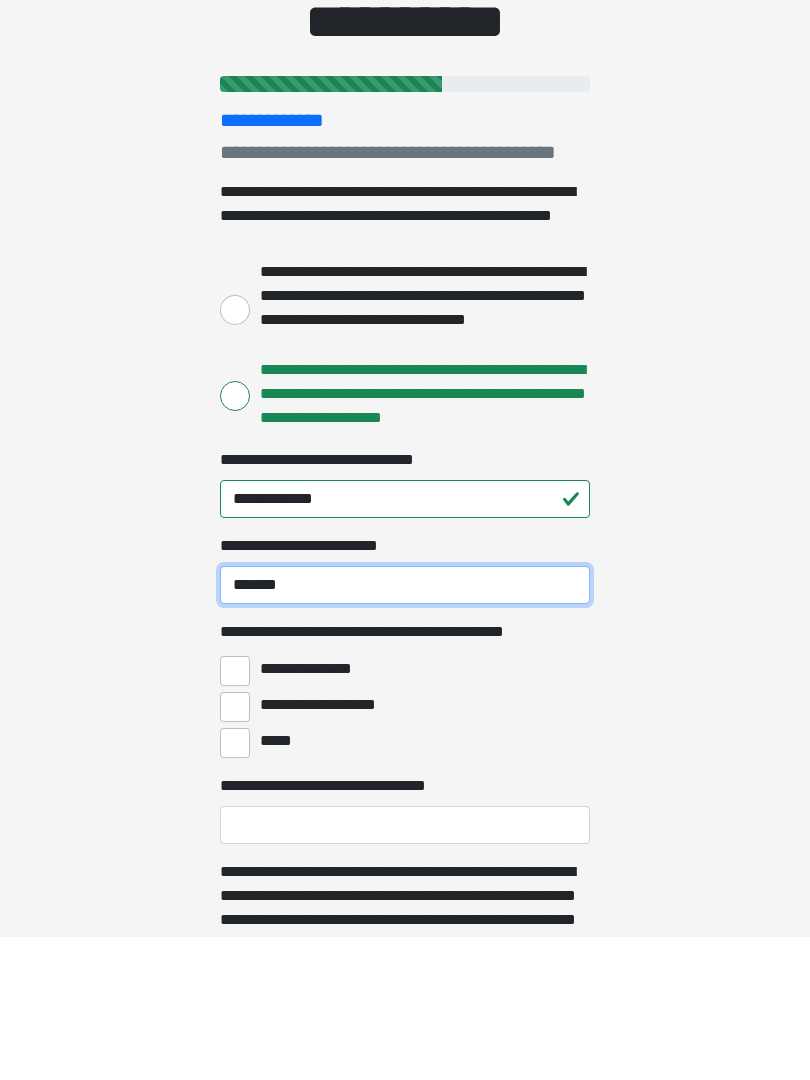 scroll, scrollTop: 78, scrollLeft: 0, axis: vertical 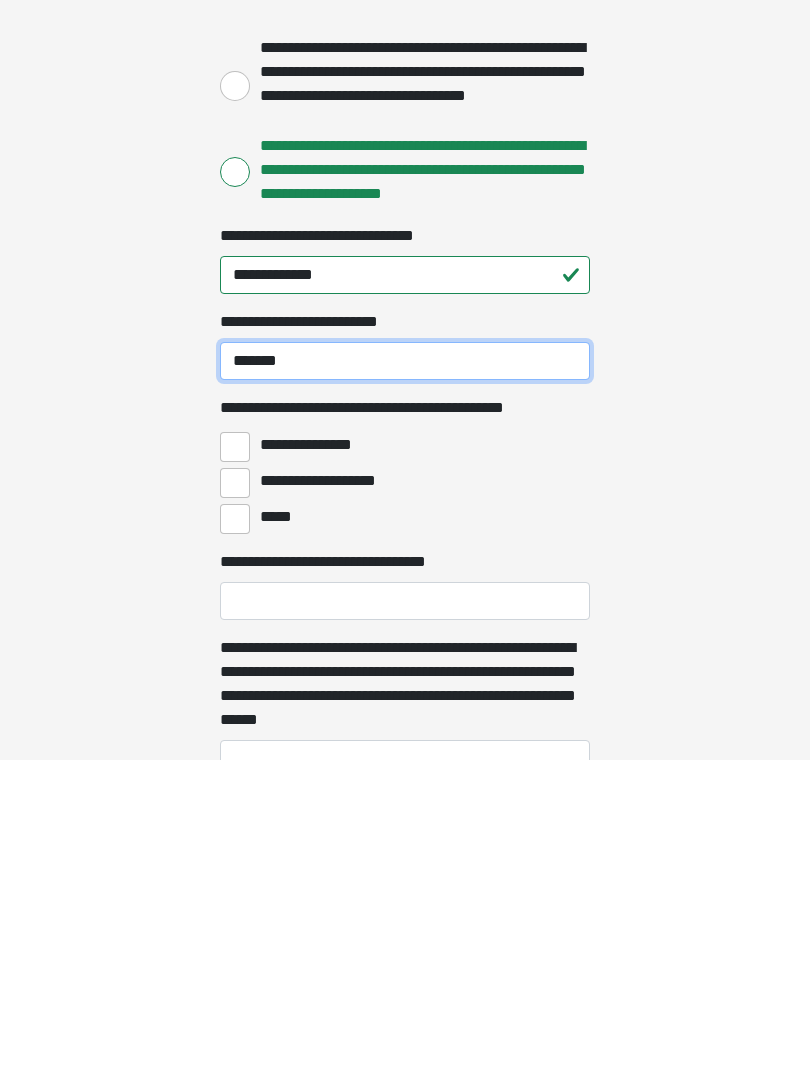 type on "*******" 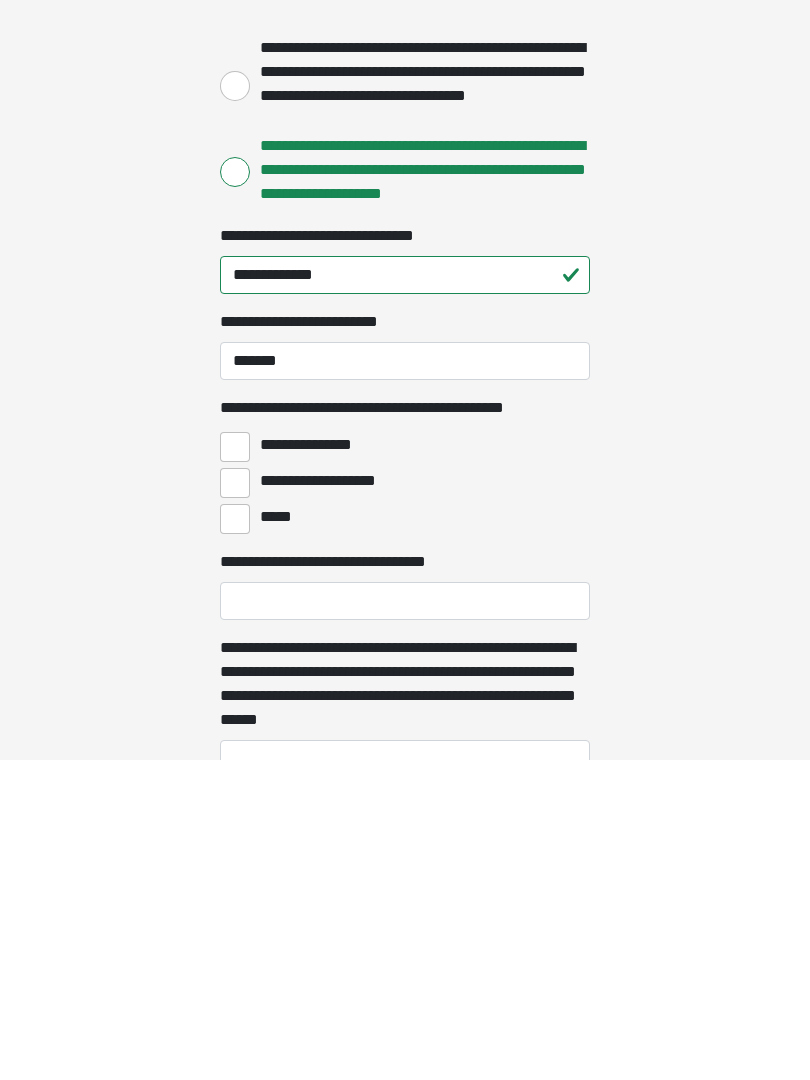 click on "**********" at bounding box center [235, 767] 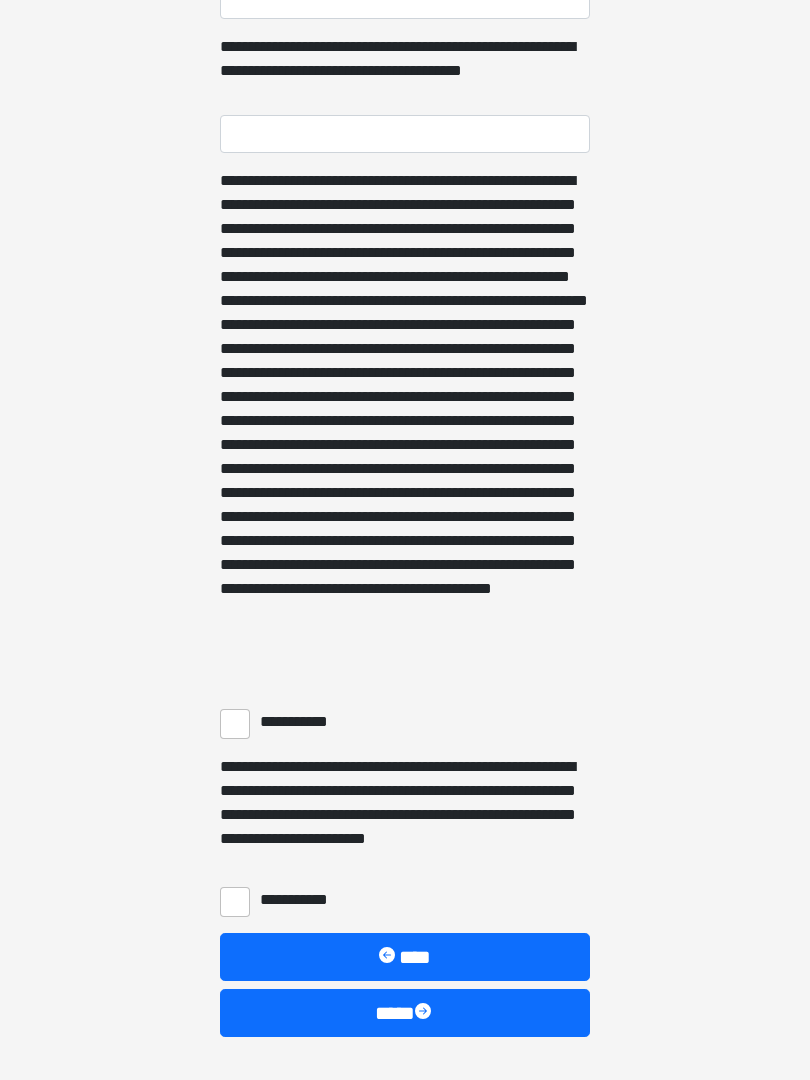 scroll, scrollTop: 1217, scrollLeft: 0, axis: vertical 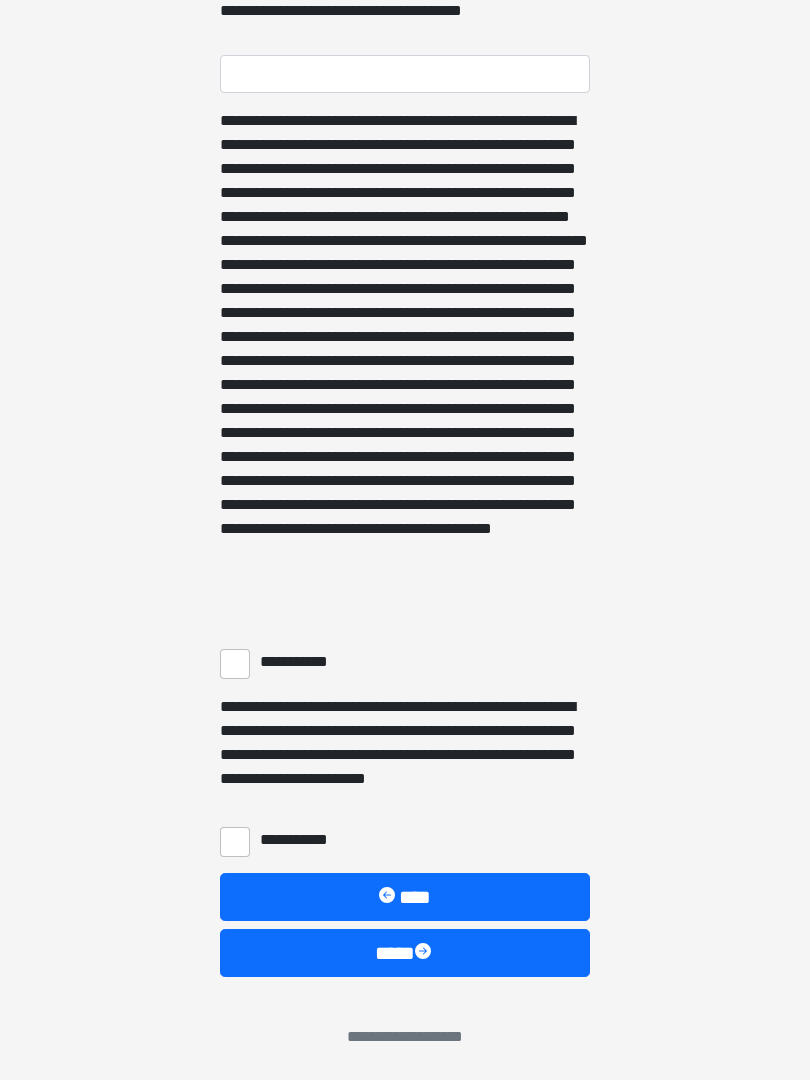 click on "**********" at bounding box center [235, 664] 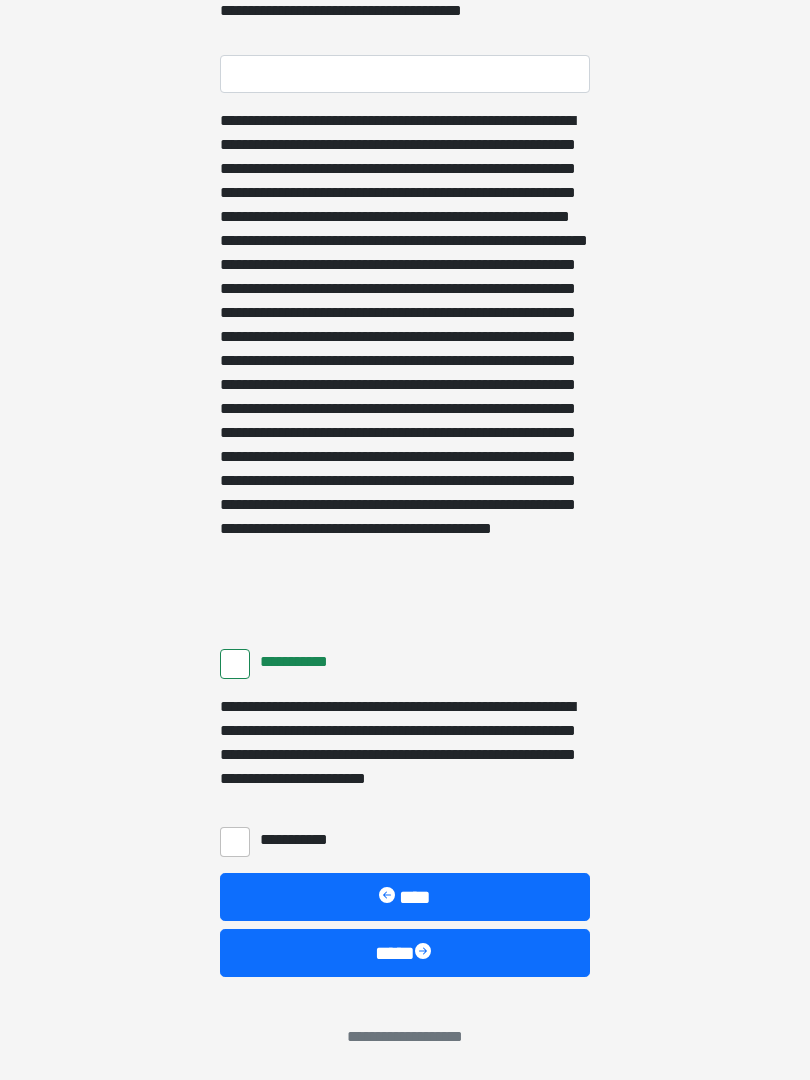 click on "**********" at bounding box center [235, 842] 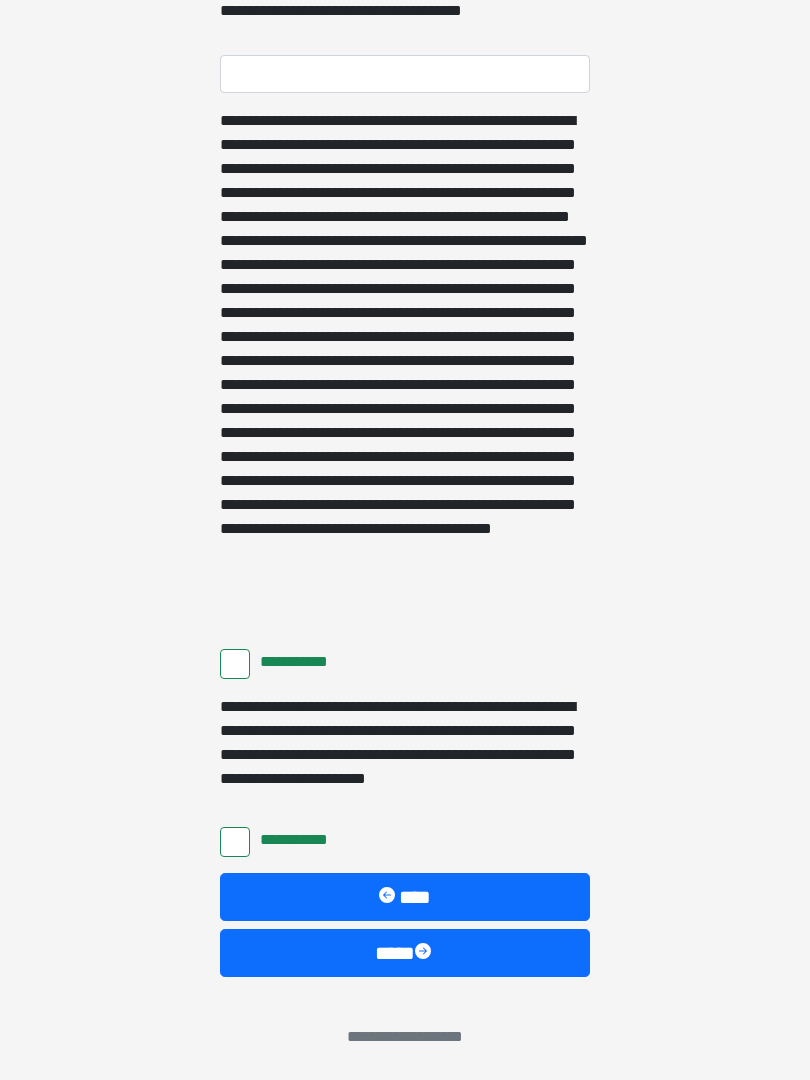 click on "****" at bounding box center [405, 953] 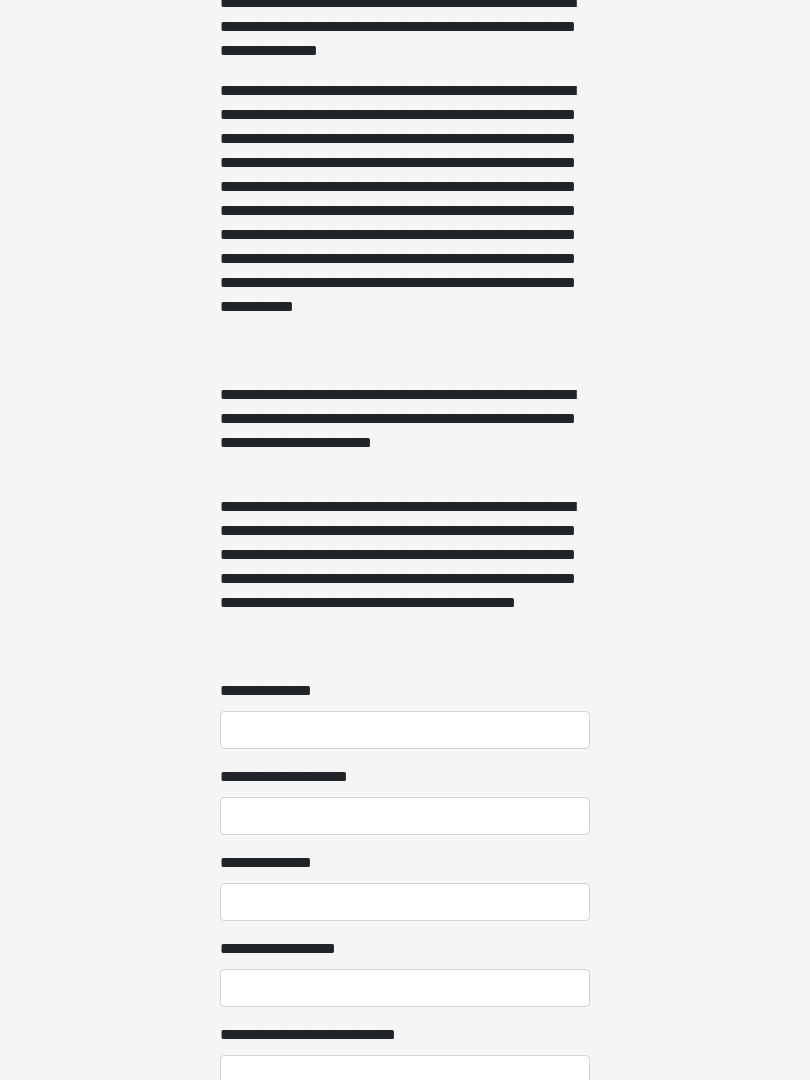 scroll, scrollTop: 1059, scrollLeft: 0, axis: vertical 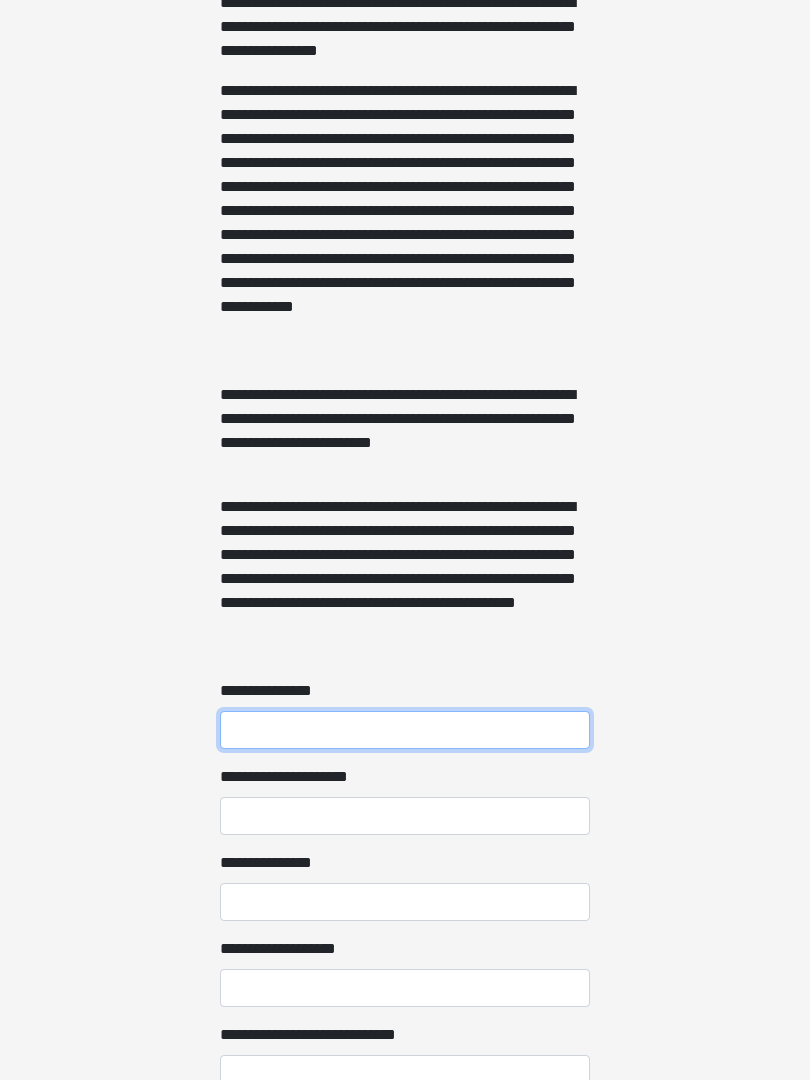 click on "**********" at bounding box center (405, 730) 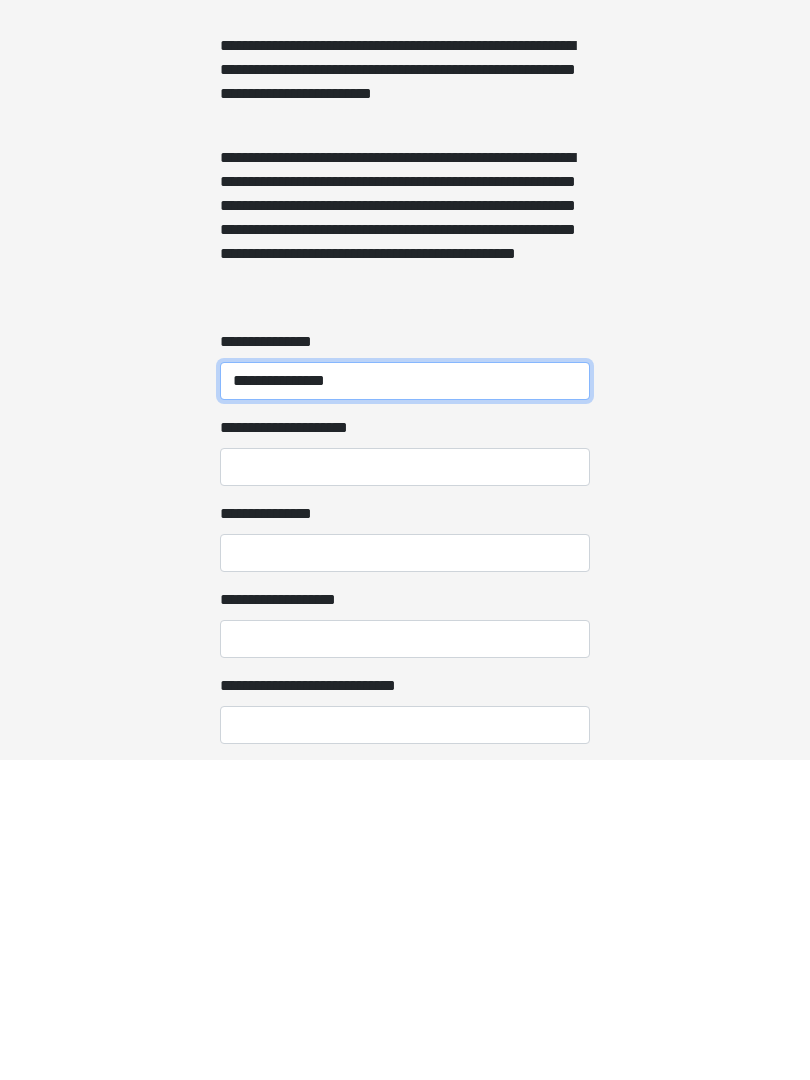 type on "**********" 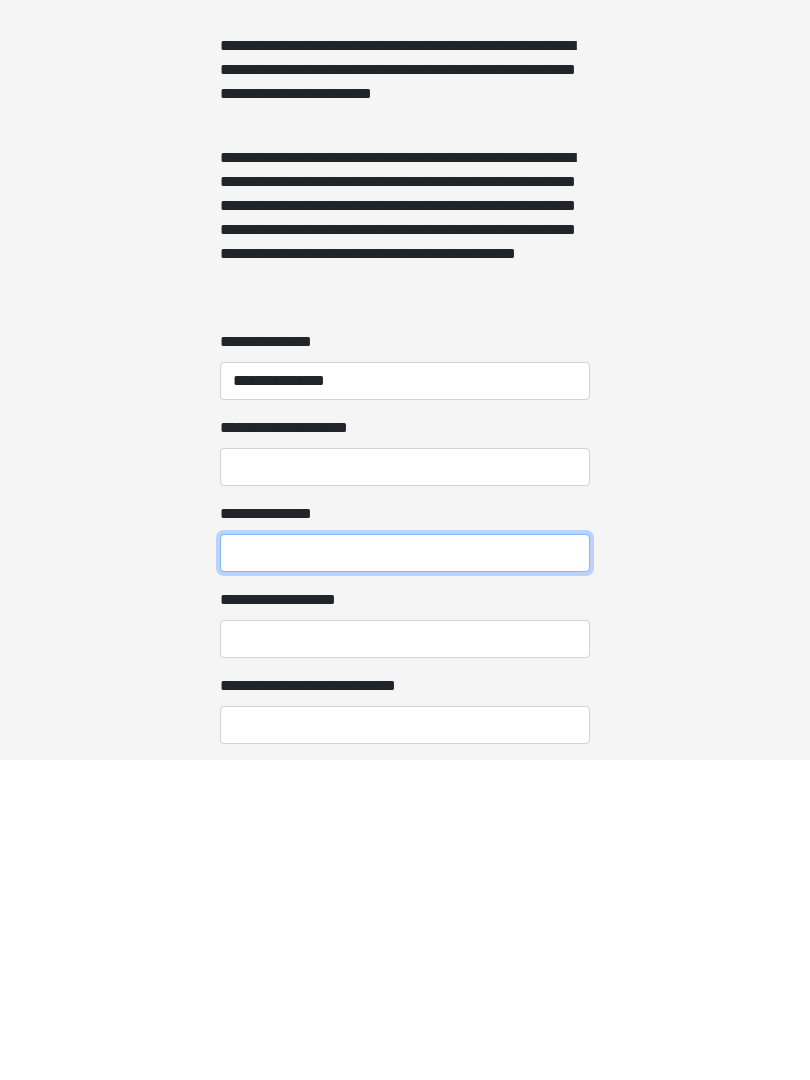 click on "**********" at bounding box center (405, 873) 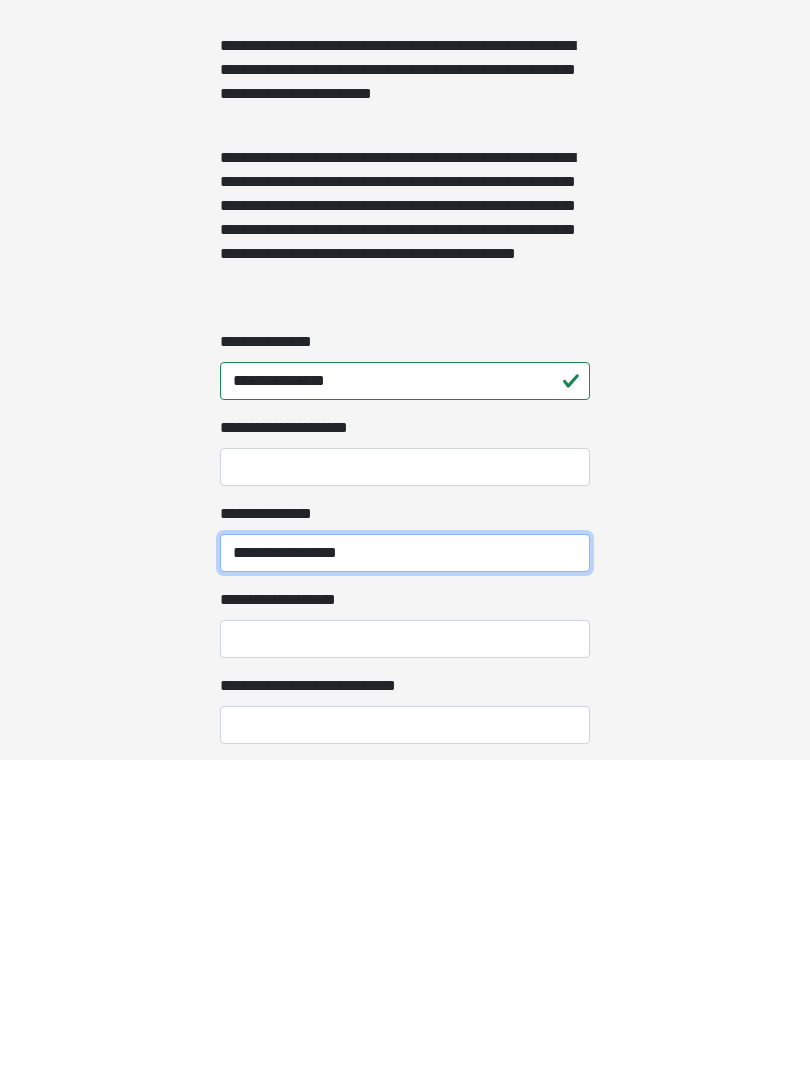 type on "**********" 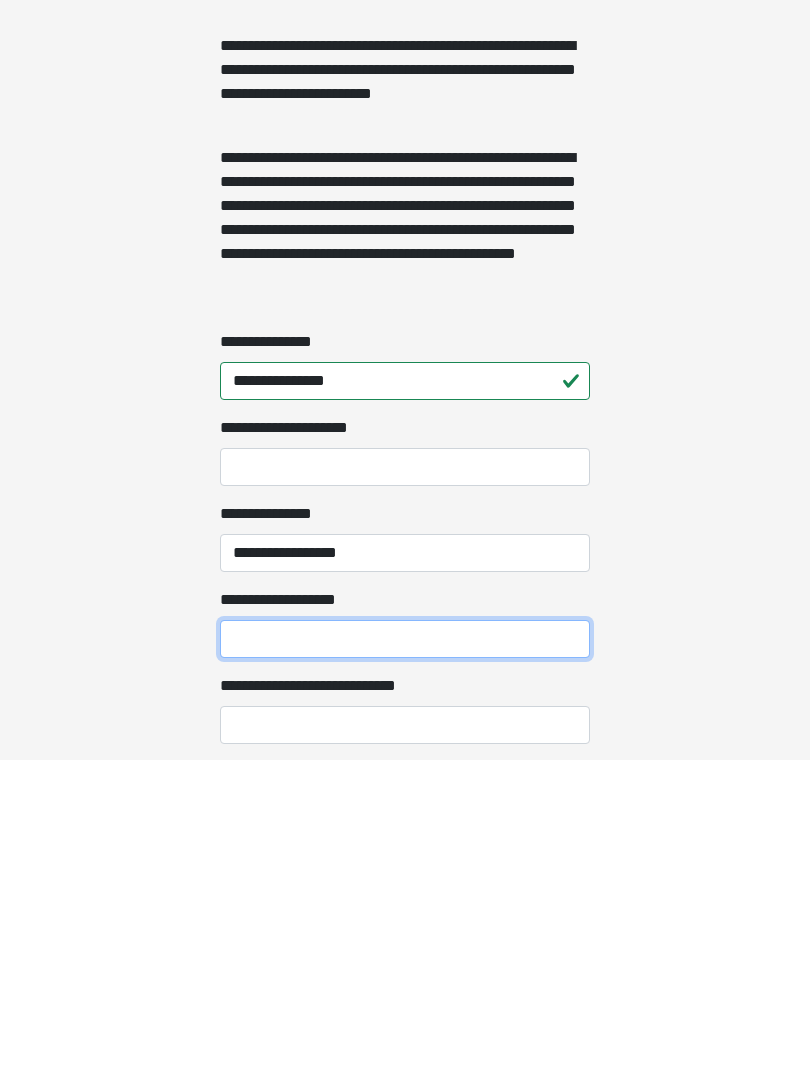 click on "**********" at bounding box center (405, 959) 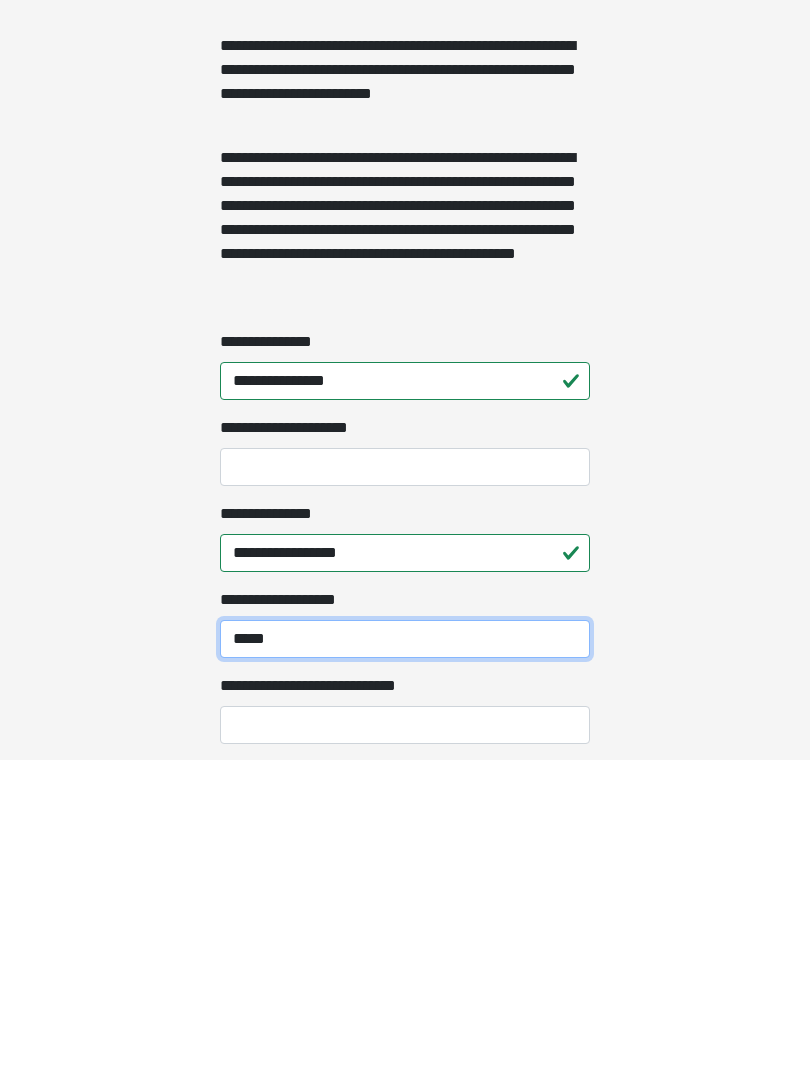 type on "*****" 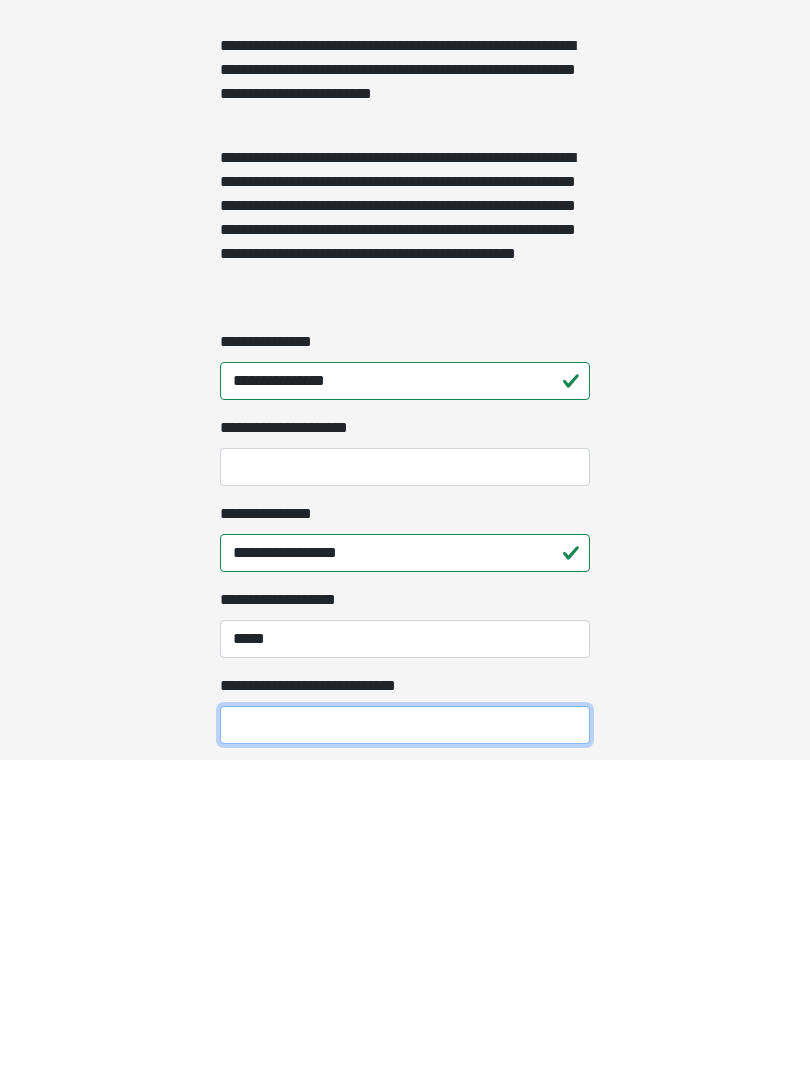 click on "**********" at bounding box center [405, 1045] 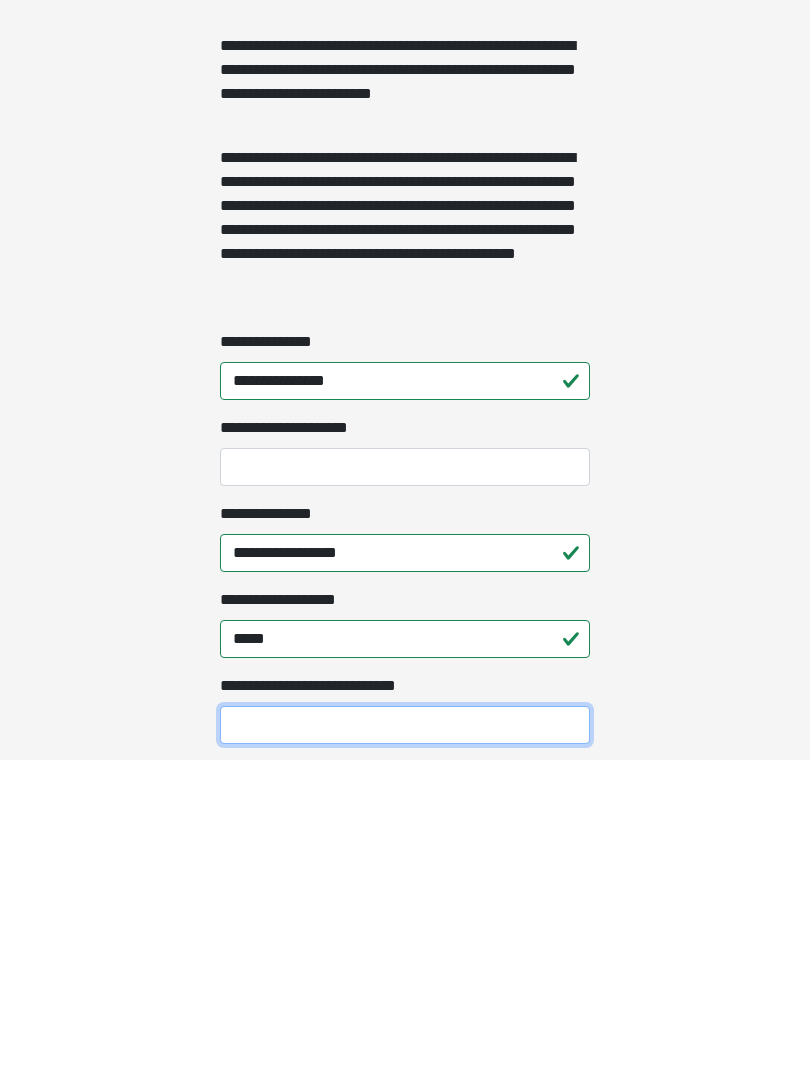 scroll, scrollTop: 1432, scrollLeft: 0, axis: vertical 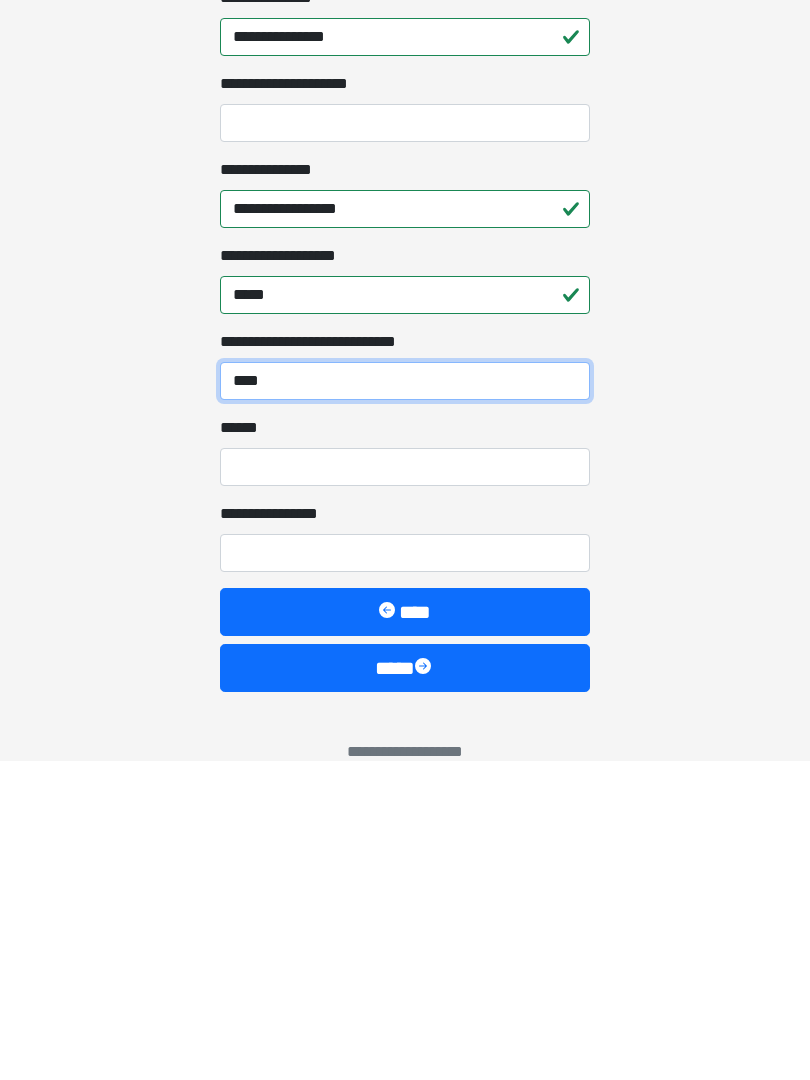 type on "****" 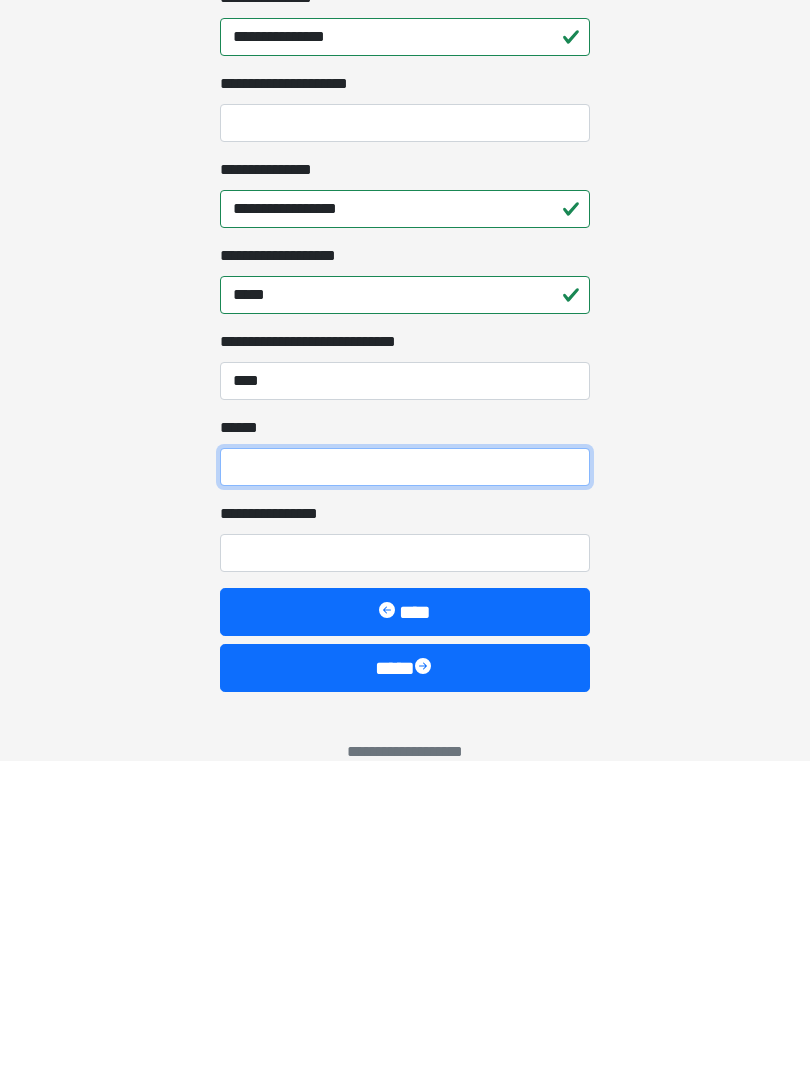 click on "**** *" at bounding box center [405, 787] 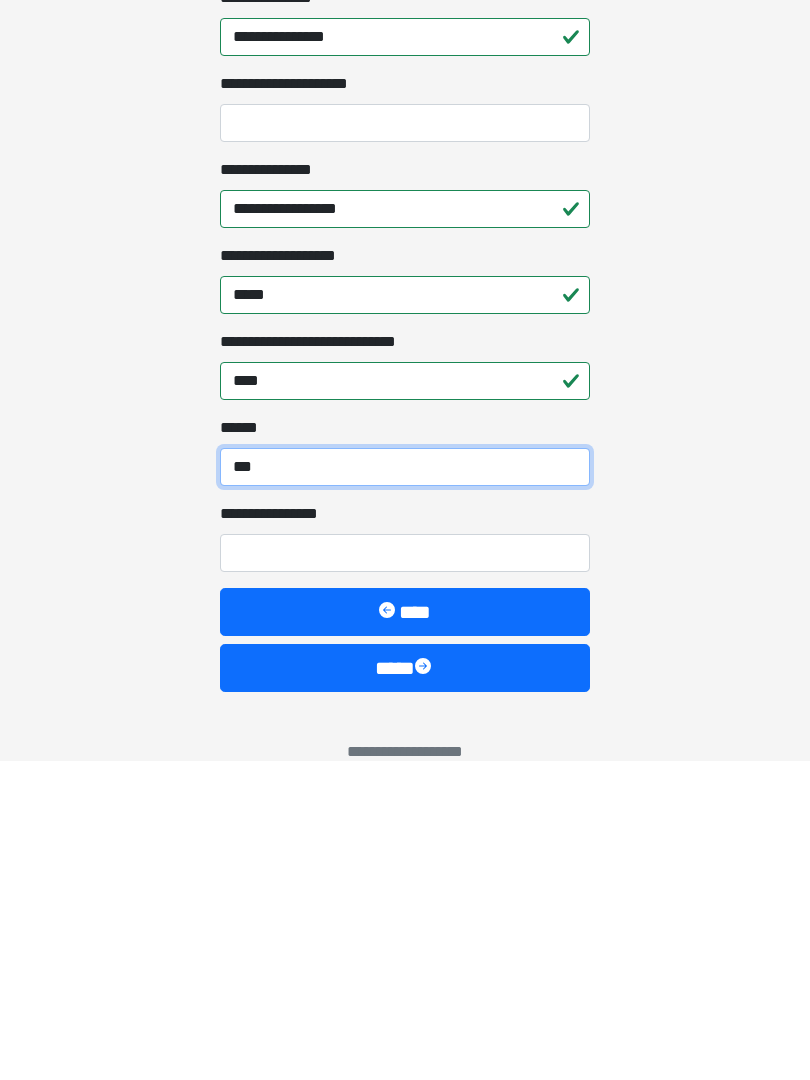 type on "***" 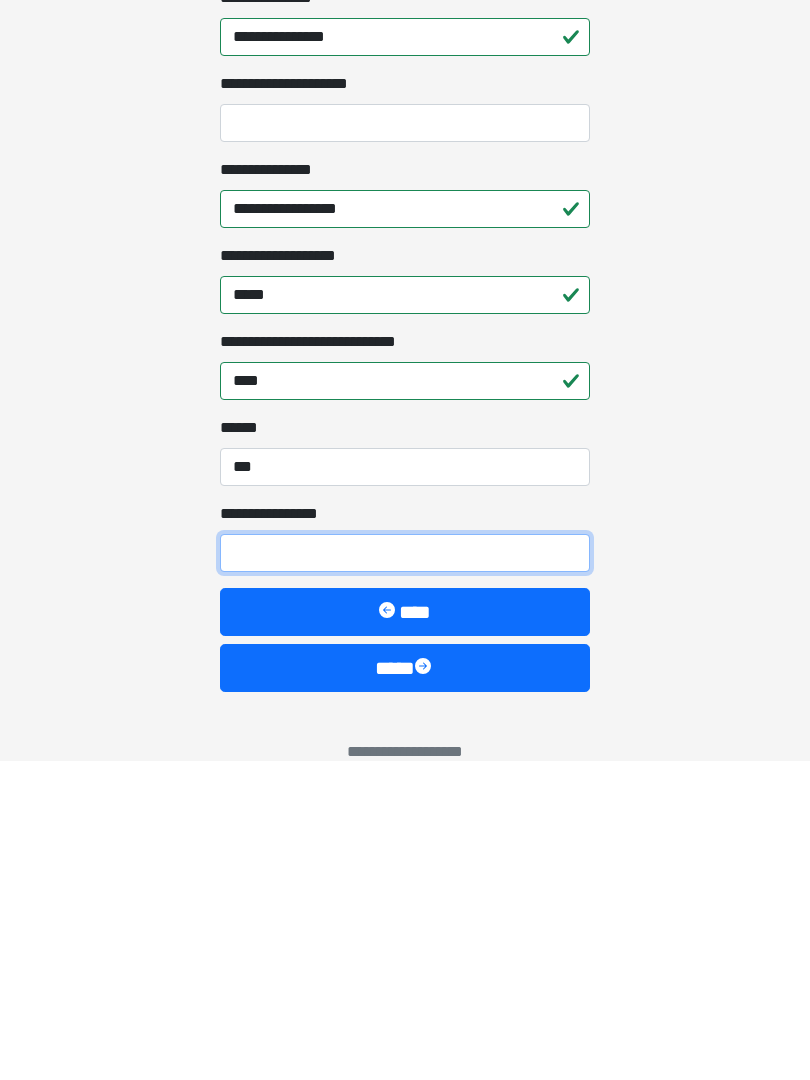 click on "**********" at bounding box center (405, 873) 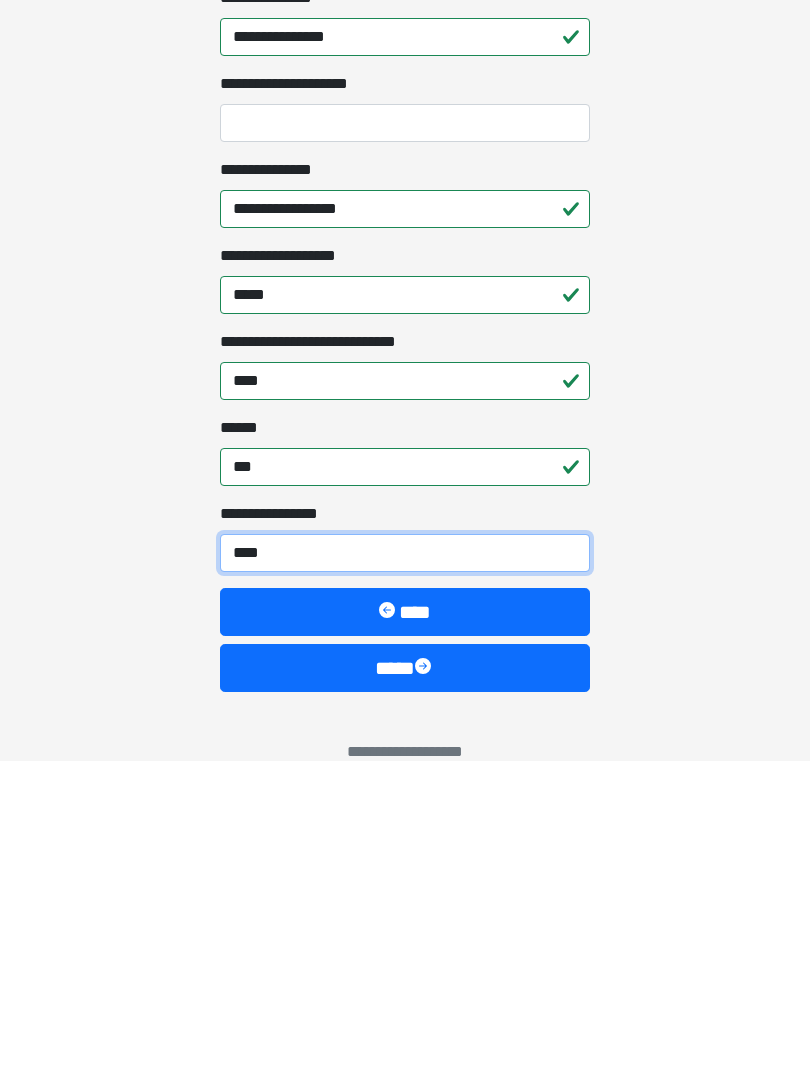 type on "*****" 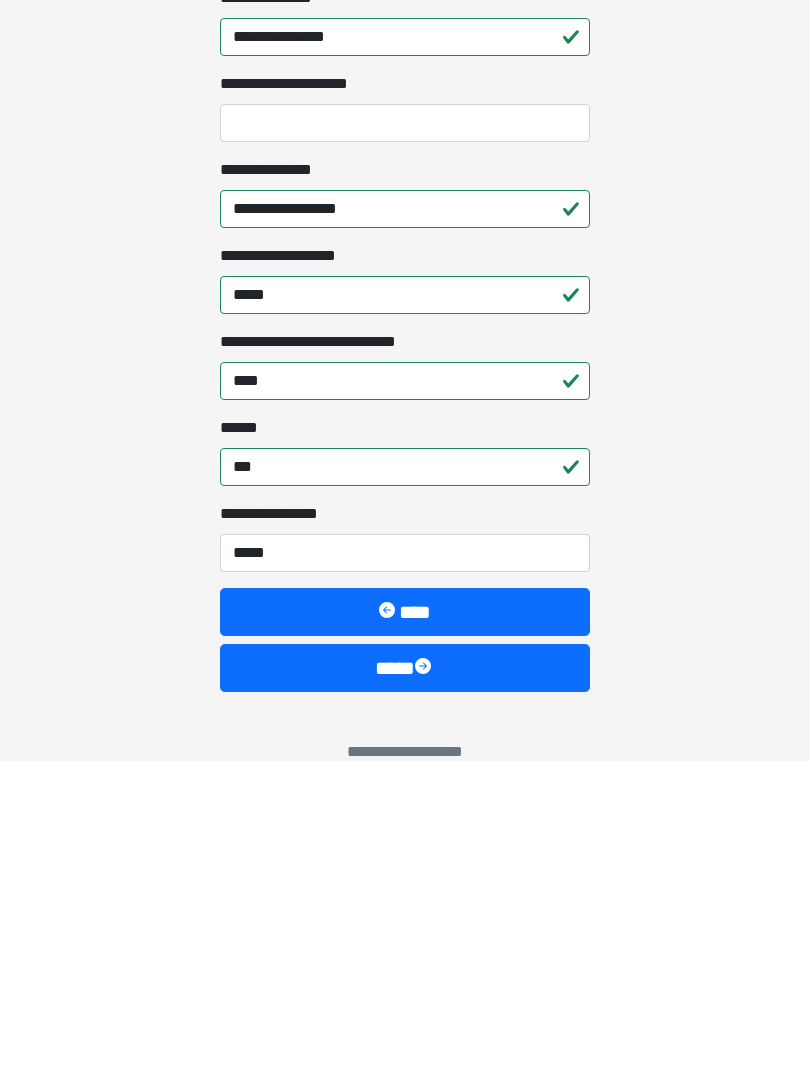 click on "****" at bounding box center (405, 988) 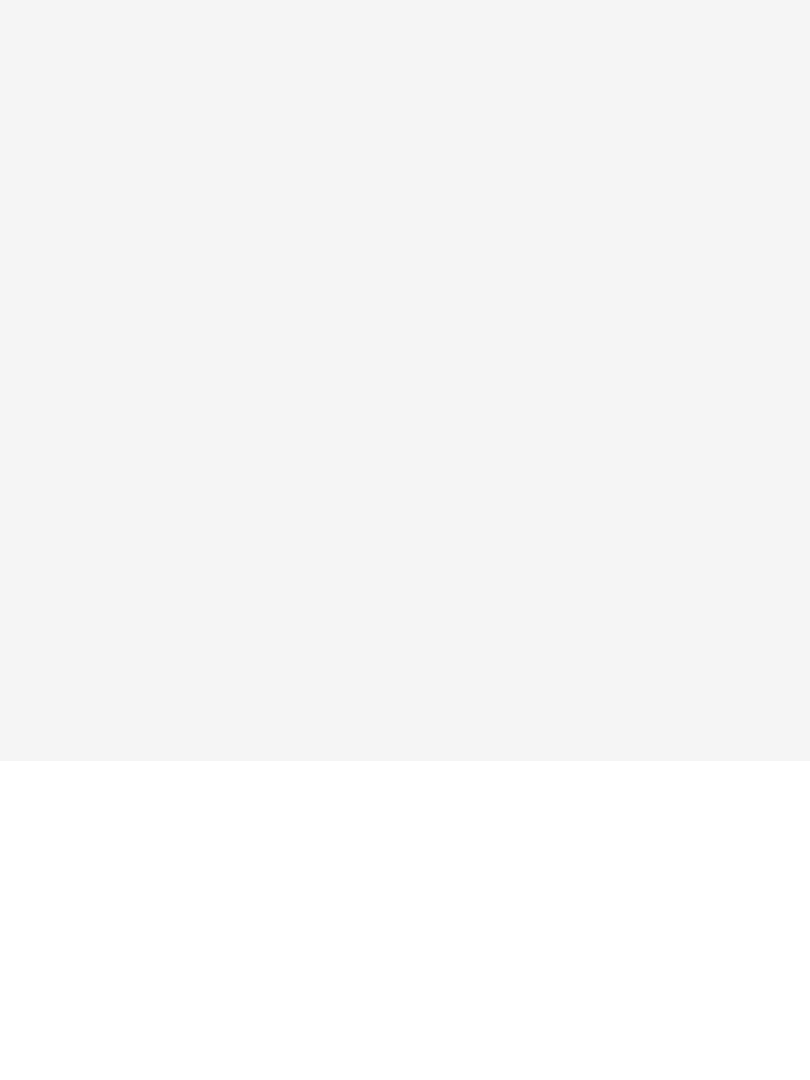 scroll, scrollTop: 0, scrollLeft: 0, axis: both 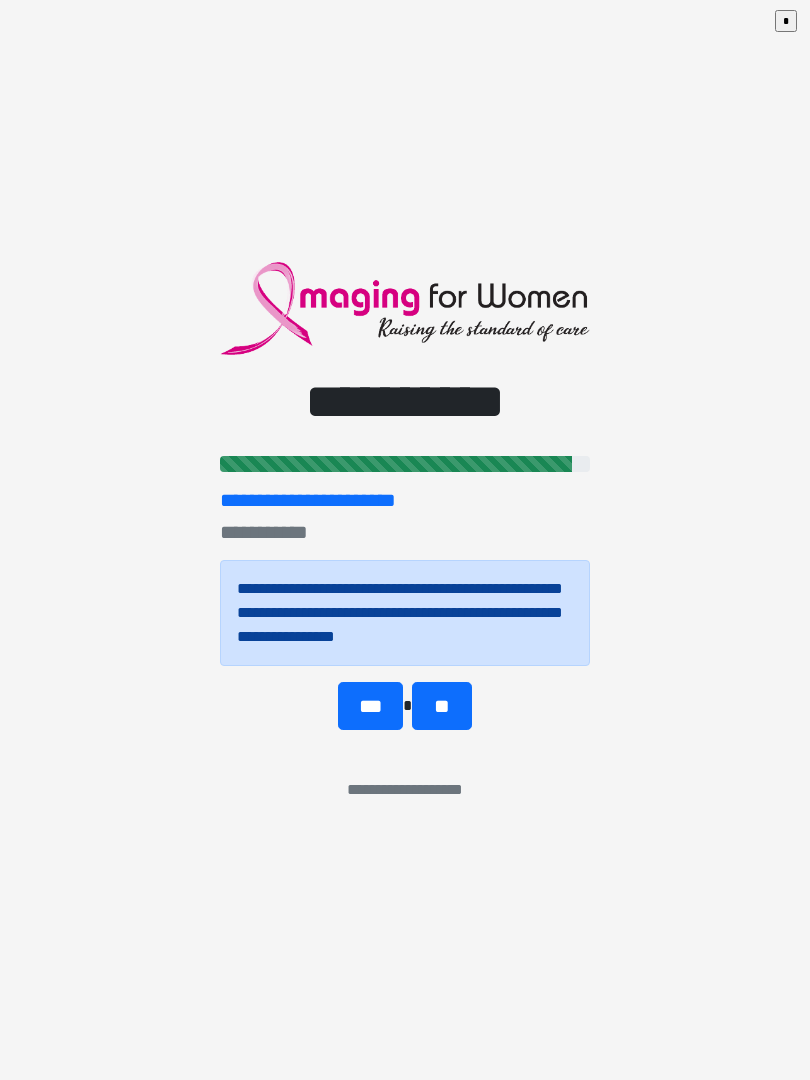 click on "***" at bounding box center [370, 706] 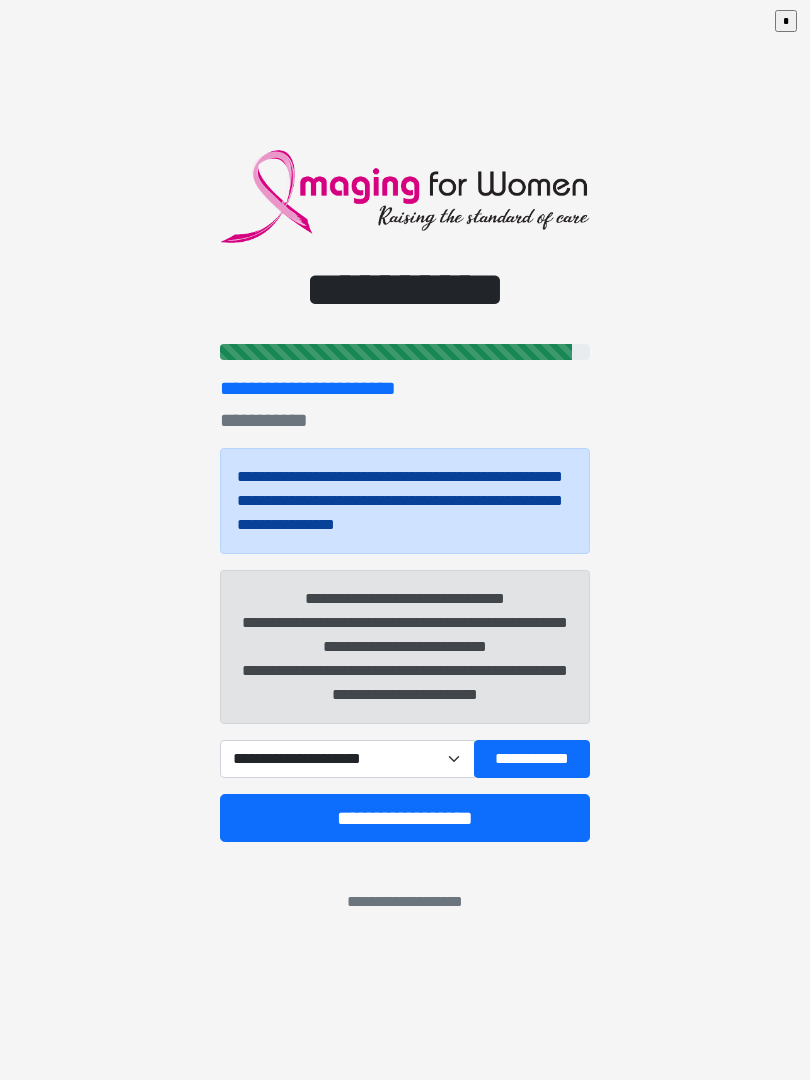 click on "**********" at bounding box center (347, 759) 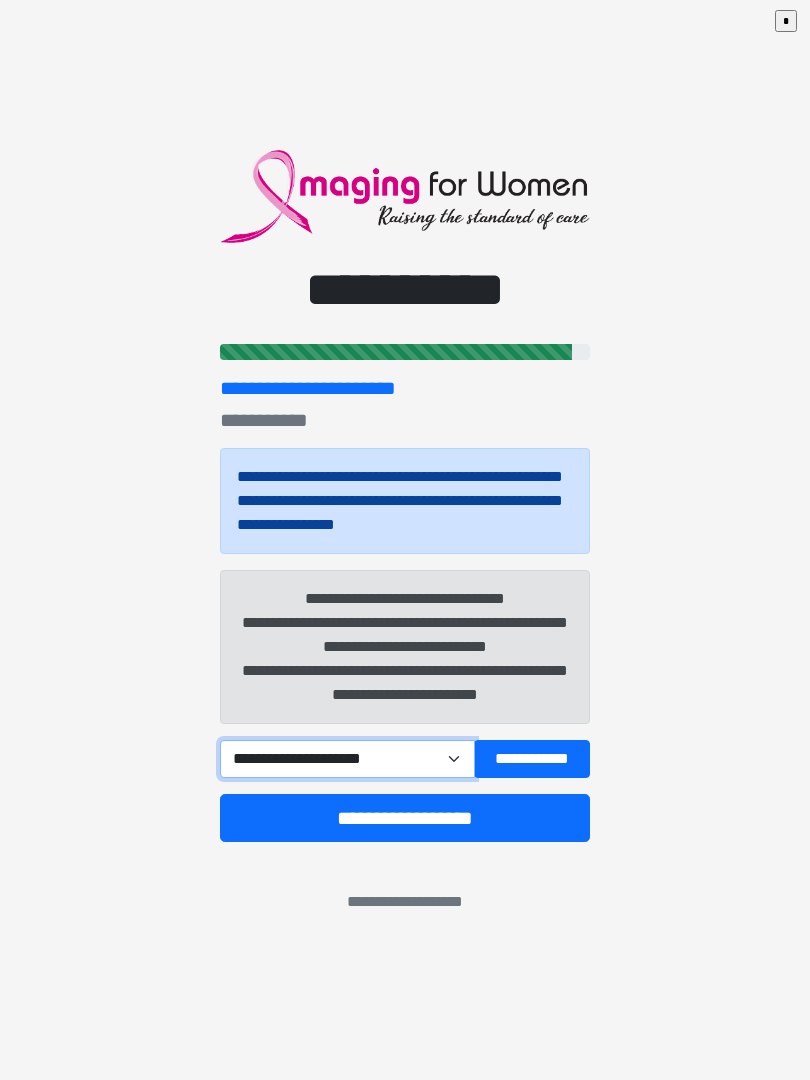 select on "****" 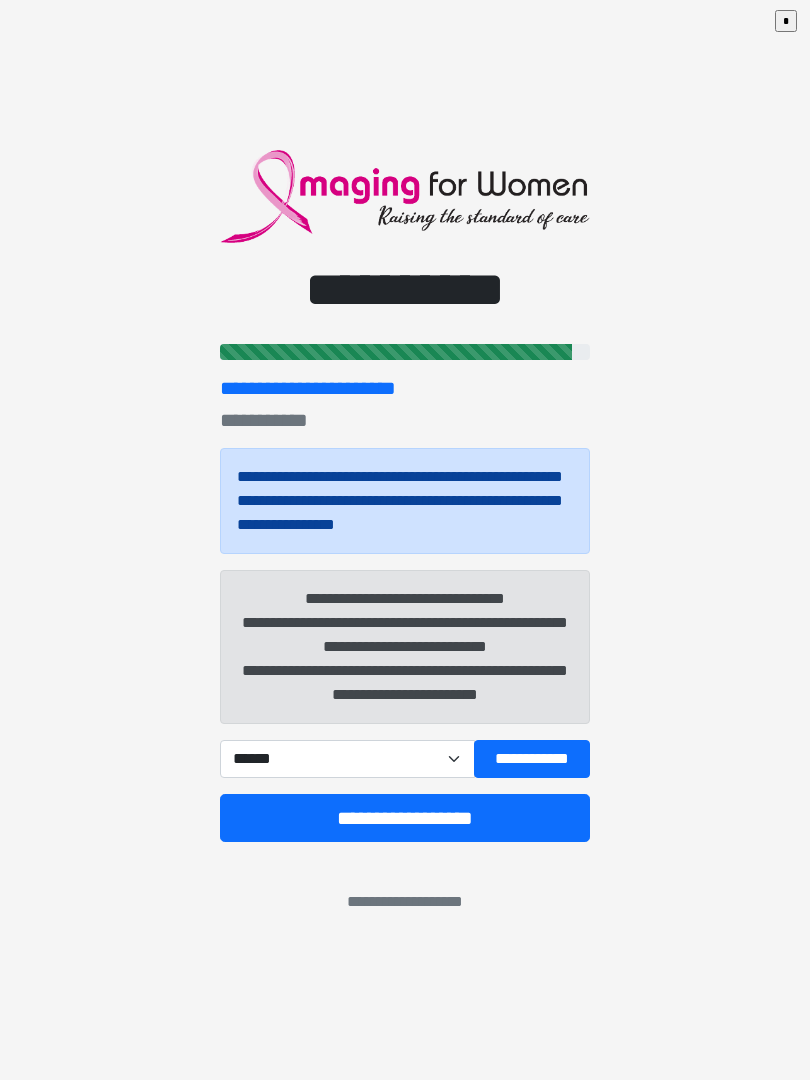 click on "**********" at bounding box center (405, 818) 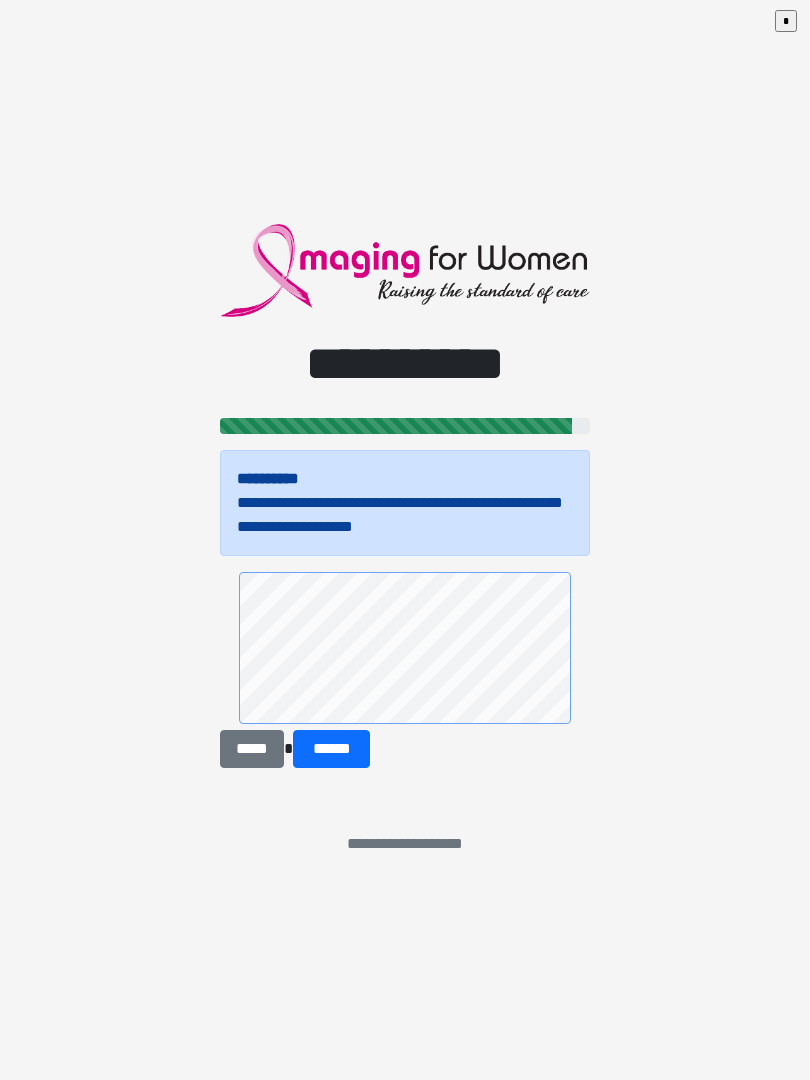 click on "******" at bounding box center [331, 749] 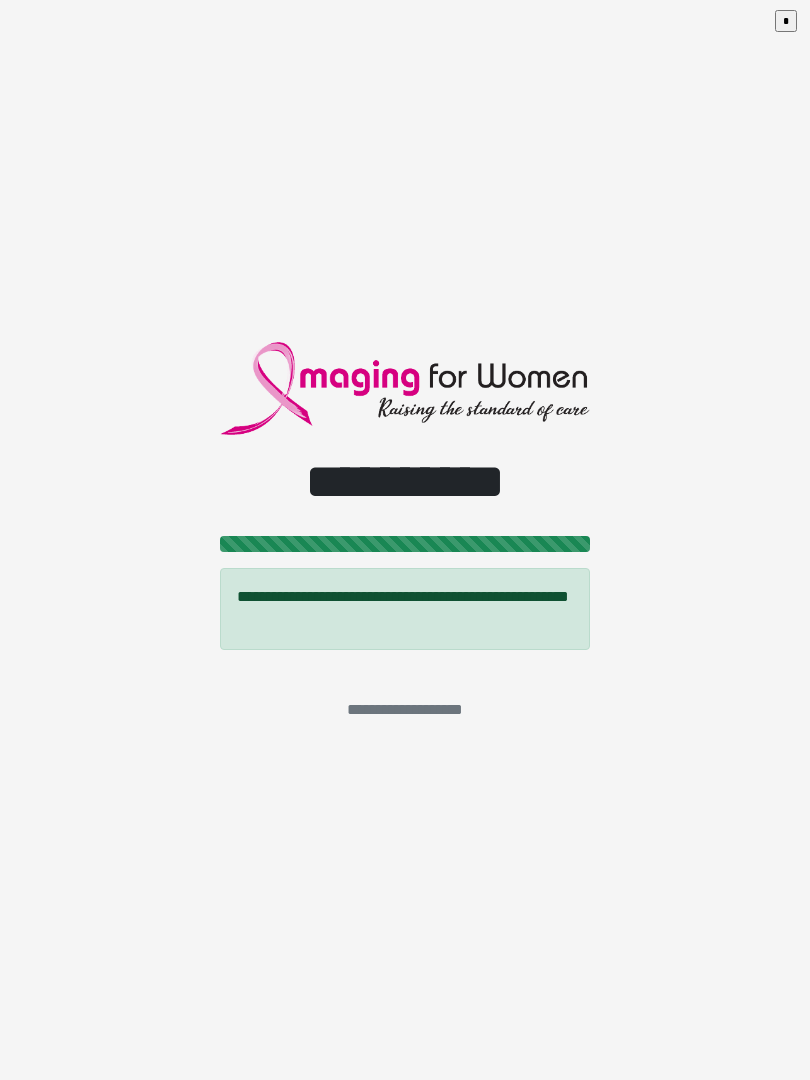 click on "**********" at bounding box center (405, 540) 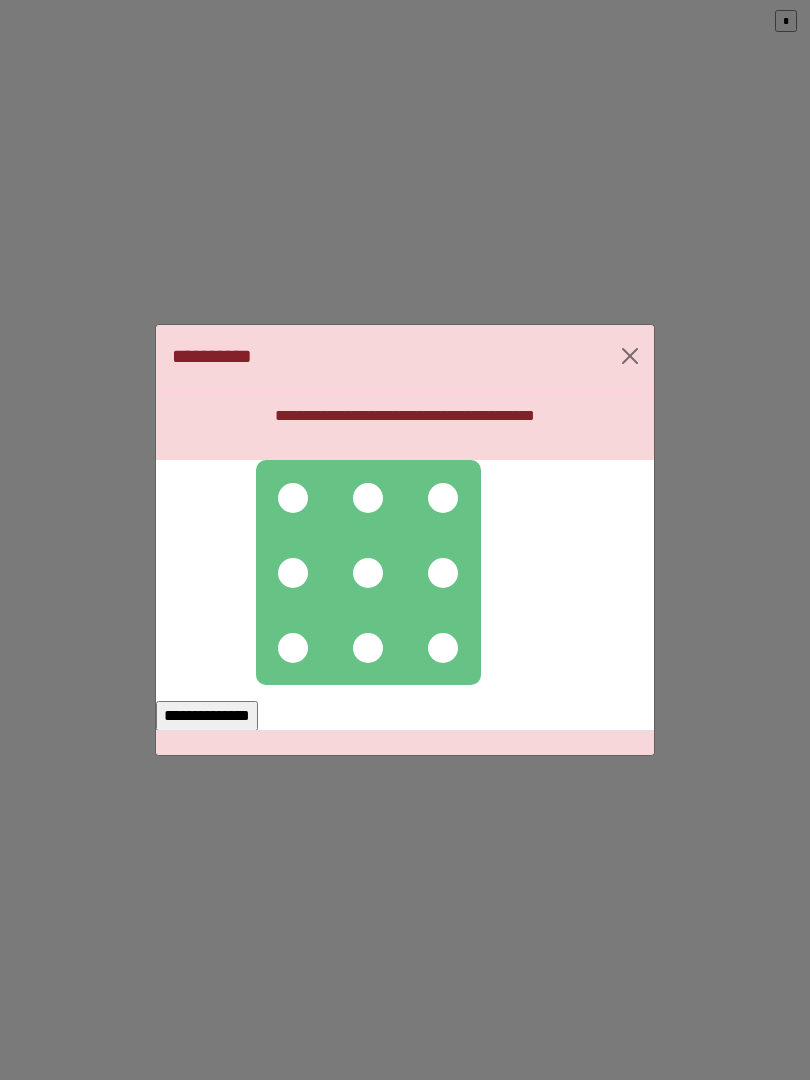 click at bounding box center (368, 573) 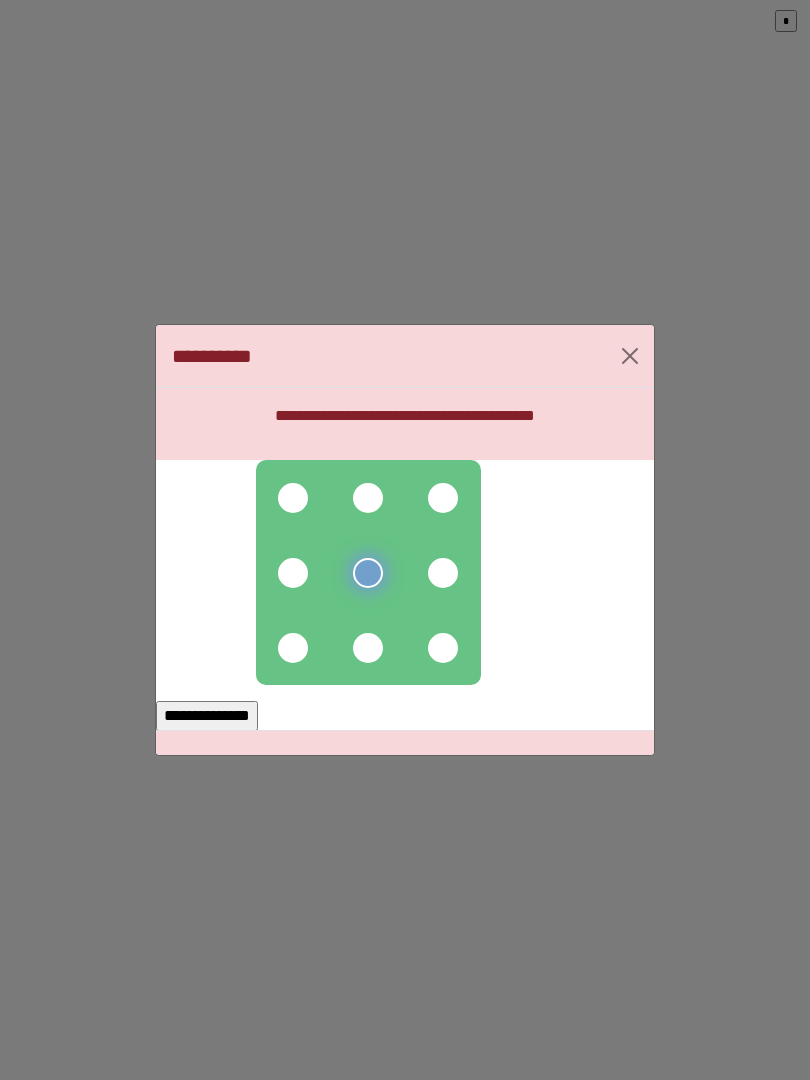 click at bounding box center [368, 498] 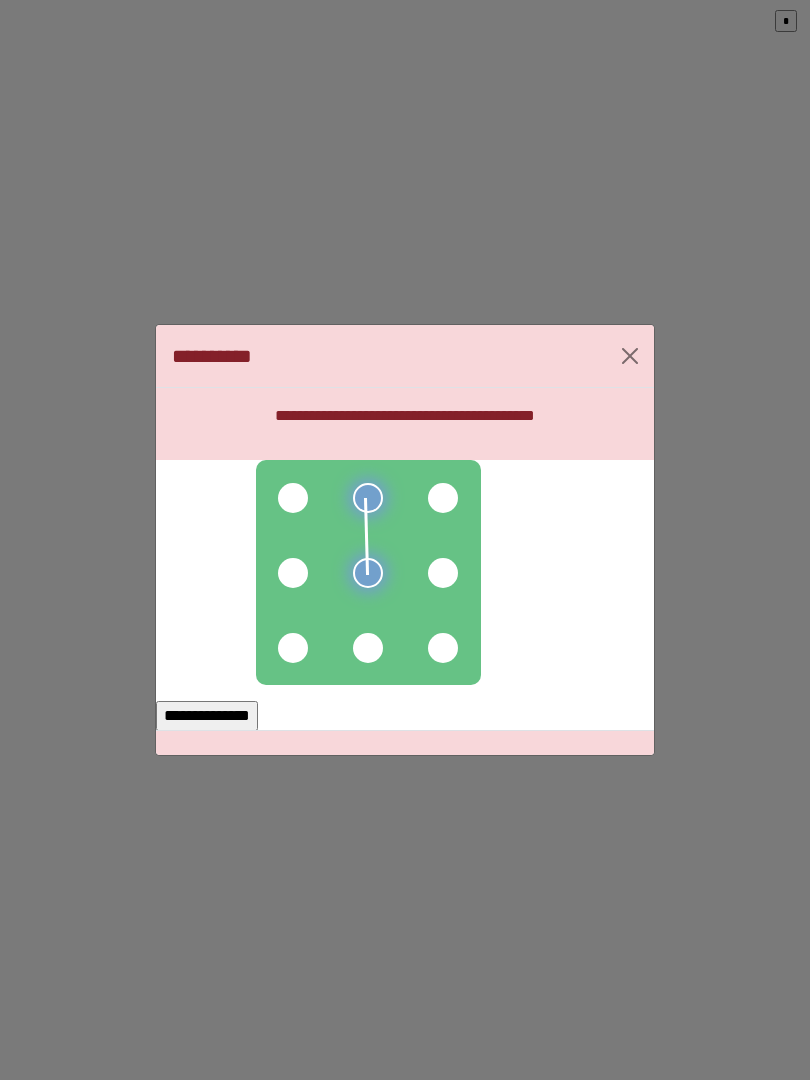 click at bounding box center [293, 573] 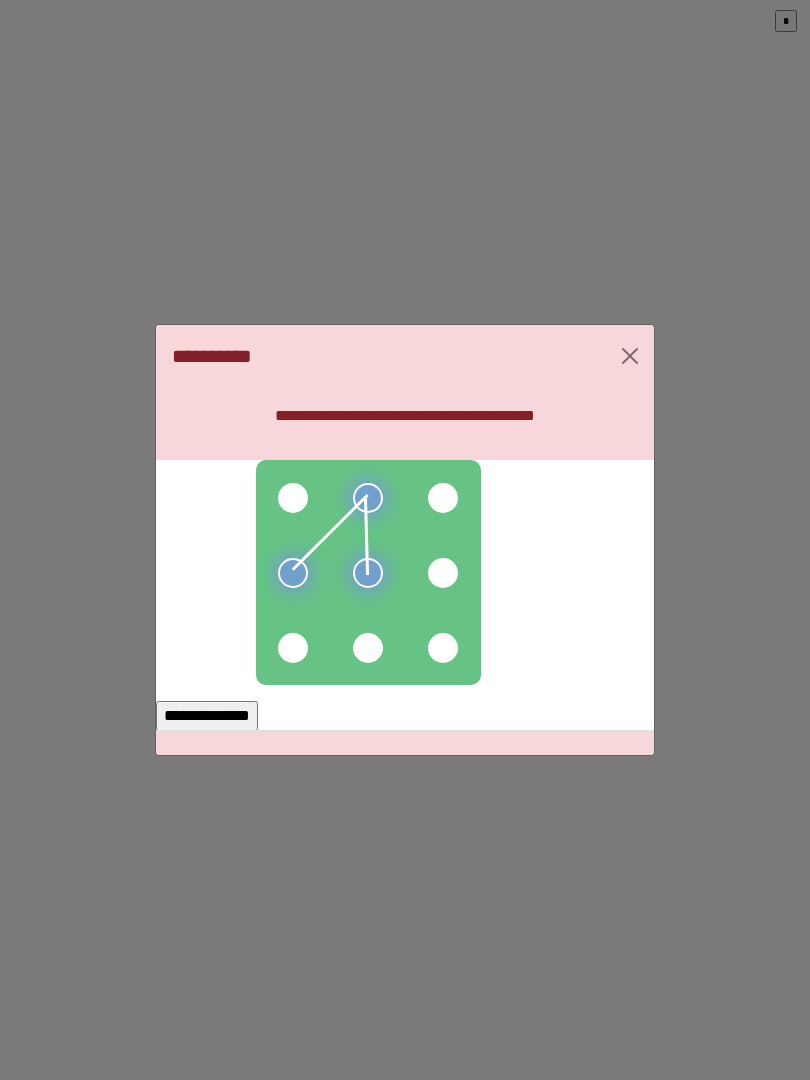 click at bounding box center (293, 648) 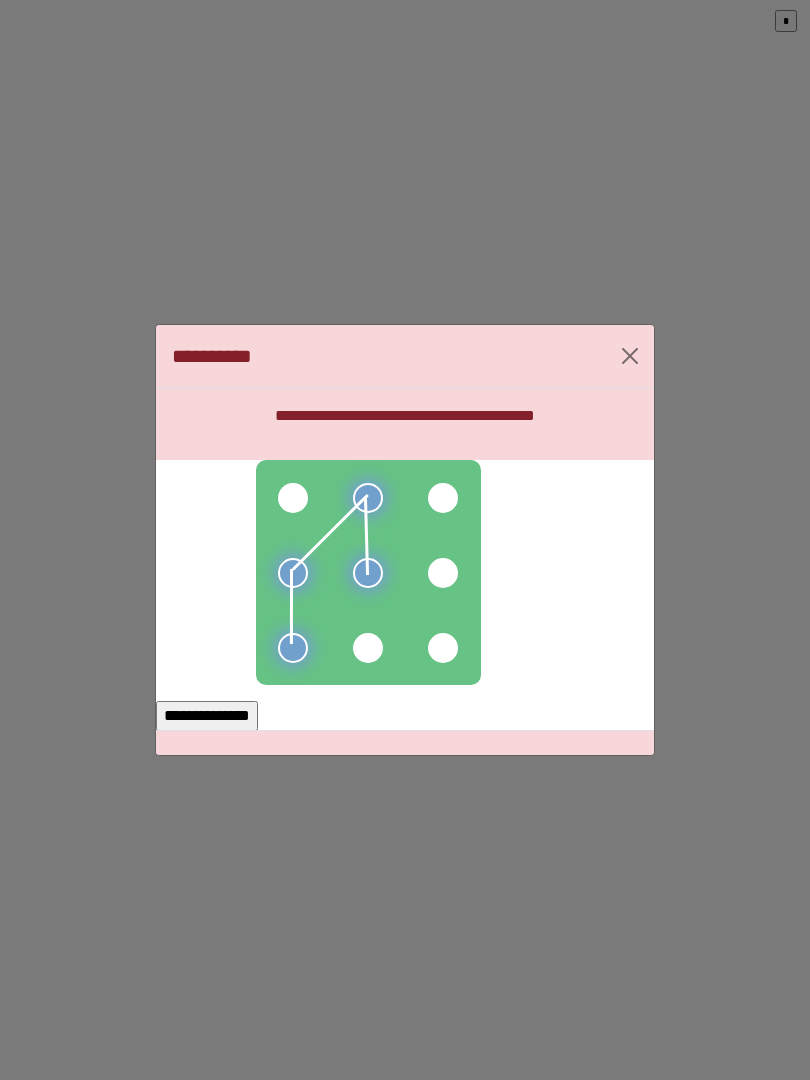 click at bounding box center [368, 648] 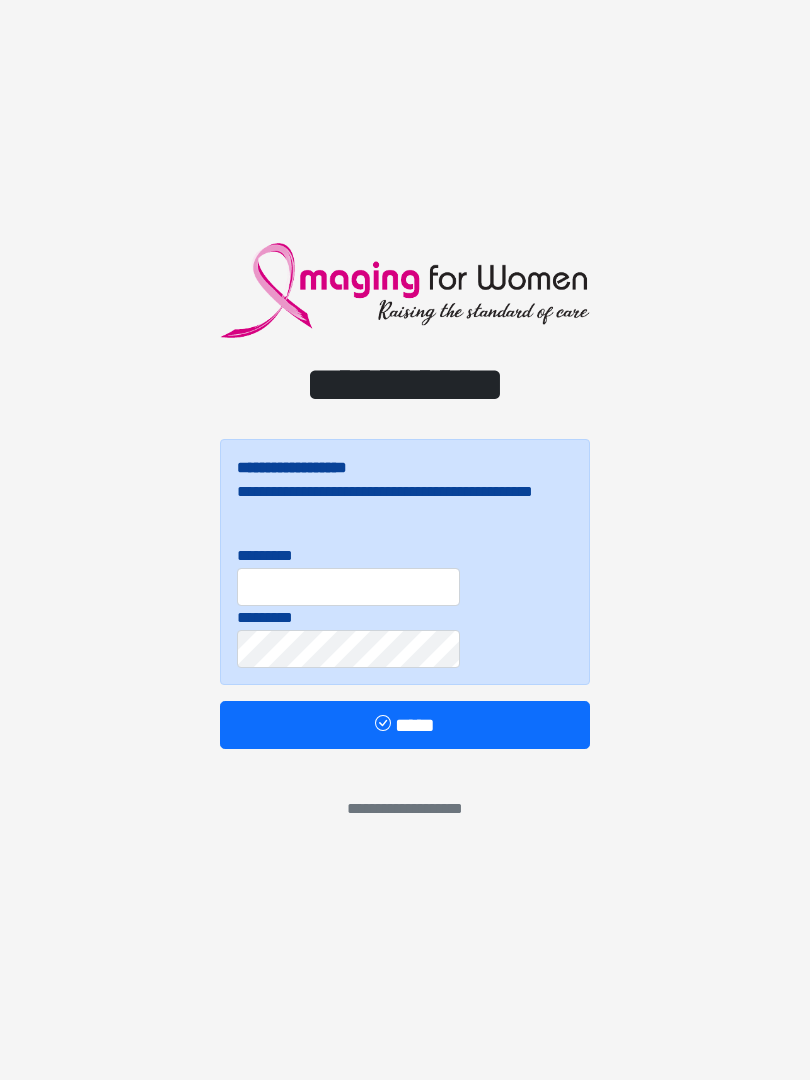 scroll, scrollTop: 0, scrollLeft: 0, axis: both 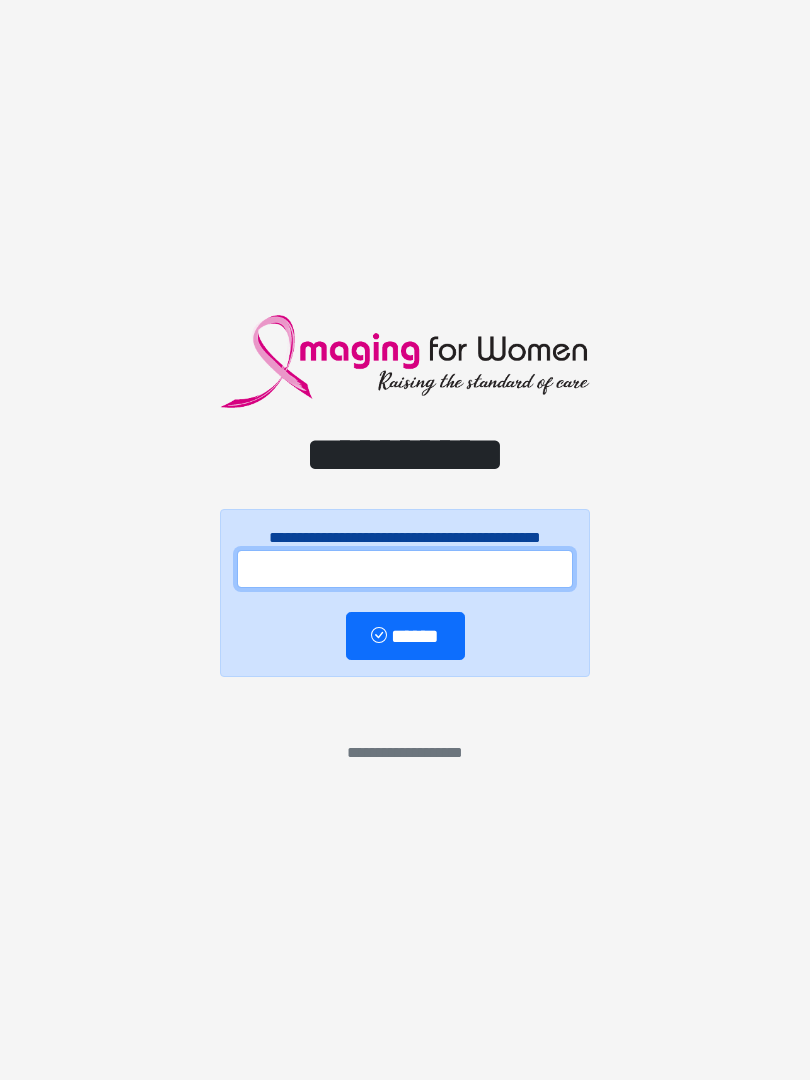click at bounding box center [405, 569] 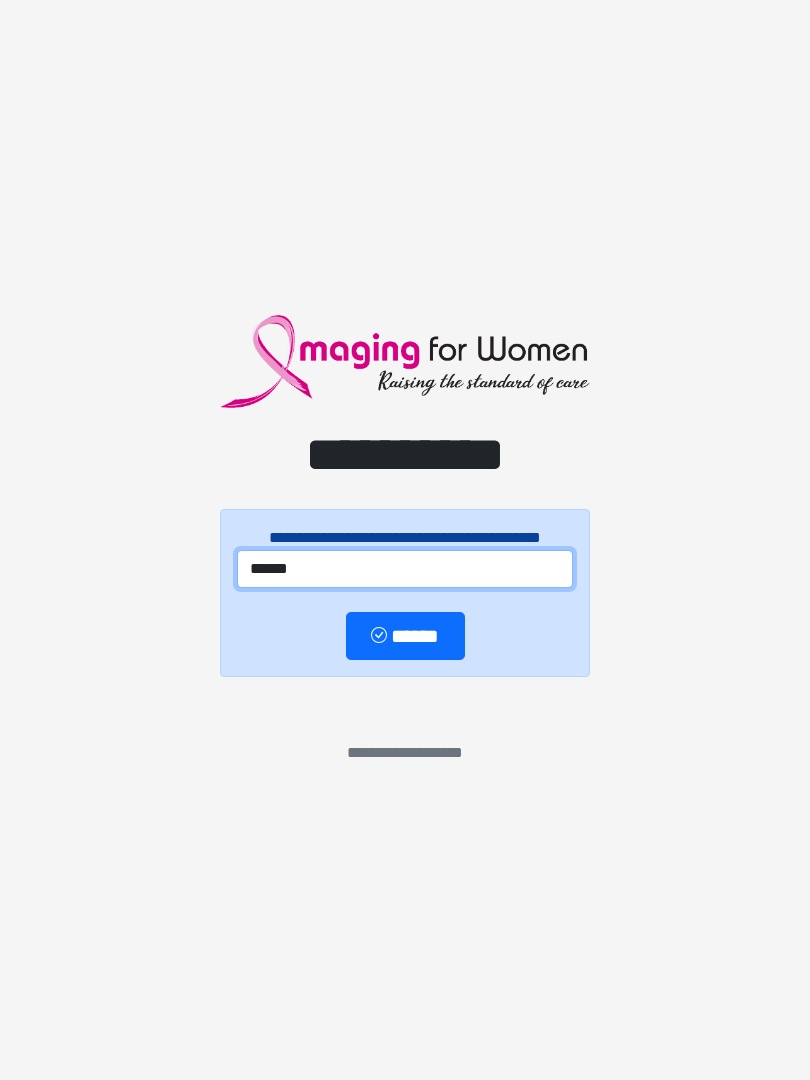 type on "******" 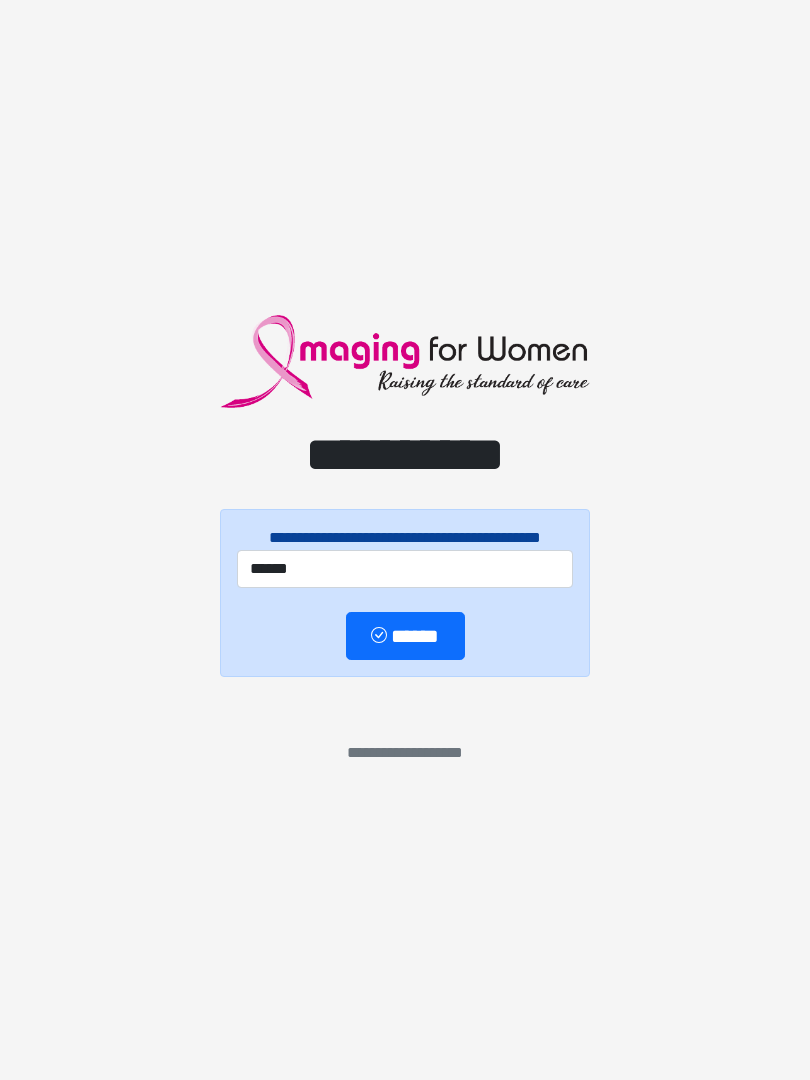 click on "******" at bounding box center [405, 636] 